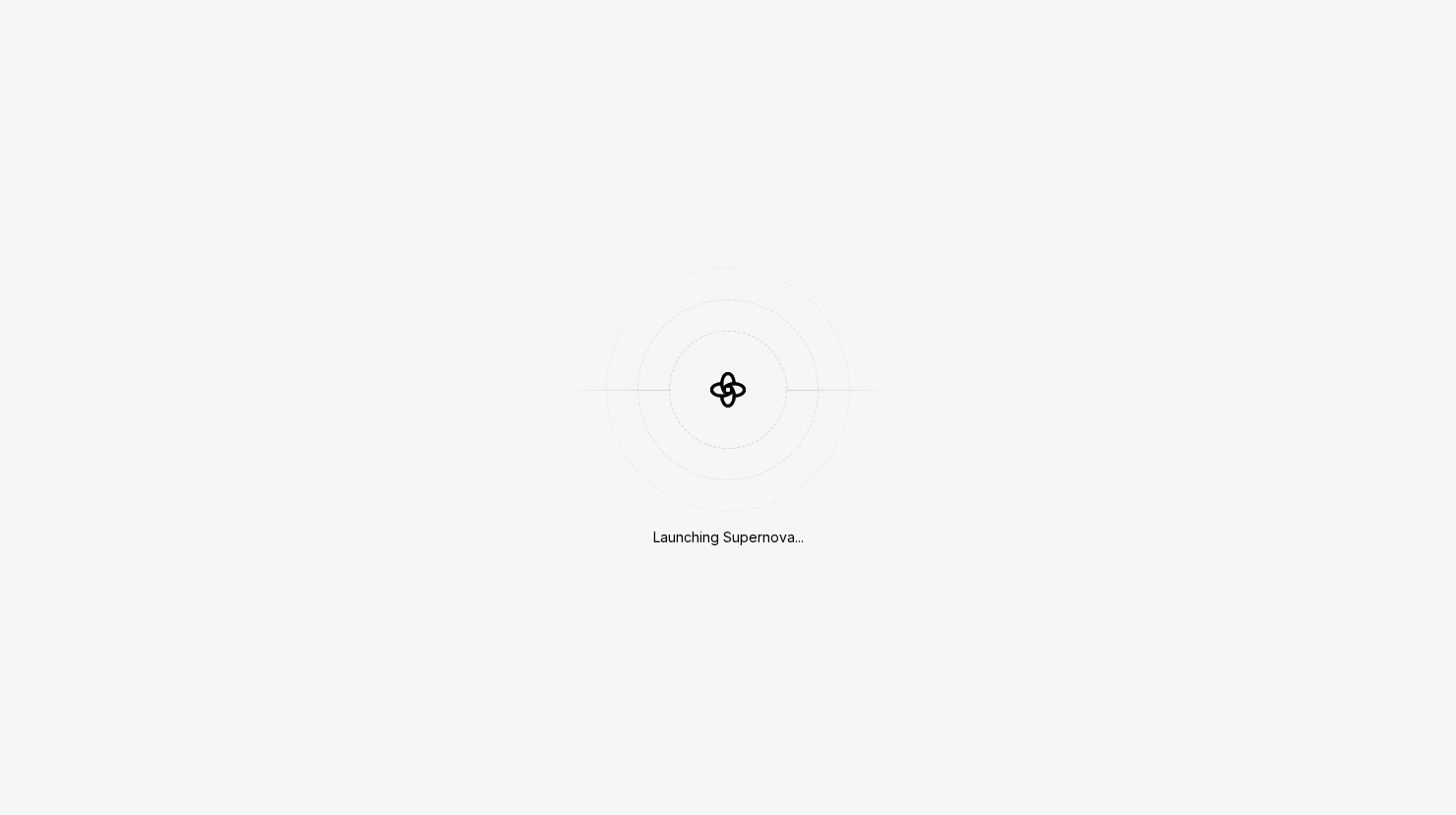 scroll, scrollTop: 0, scrollLeft: 0, axis: both 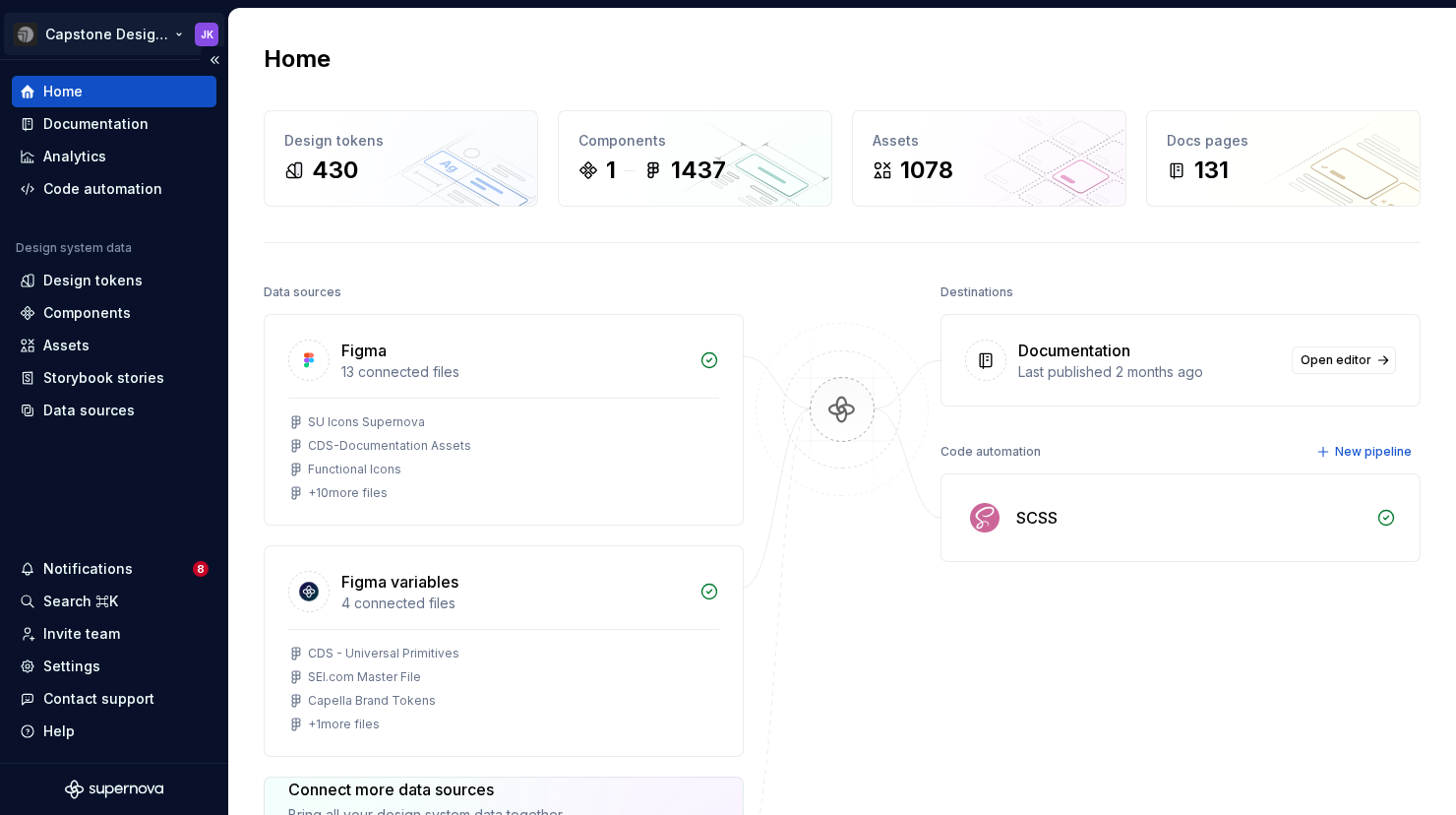 click on "Capstone Design System JK Home Documentation Analytics Code automation Design system data Design tokens Components Assets Storybook stories Data sources Notifications 8 Search ⌘K Invite team Settings Contact support Help Home Design tokens 430 Components 1 1437 Assets 1078 Docs pages 131 Data sources Figma 13 connected files SU Icons Supernova CDS-Documentation Assets Functional Icons +  10  more   files Figma variables 4 connected files CDS - Universal Primitives SEI.com Master File Capella Brand Tokens +  1  more   files Connect more data sources Bring all your design system data together. Connect new Dismiss Destinations Documentation Last published 2 months ago Open editor Code automation New pipeline SCSS Product documentation Learn how to build, manage and maintain design systems in smarter ways. Developer documentation Start delivering your design choices to your codebases right away. Join our Slack community Connect and learn with other design system practitioners." at bounding box center (728, 408) 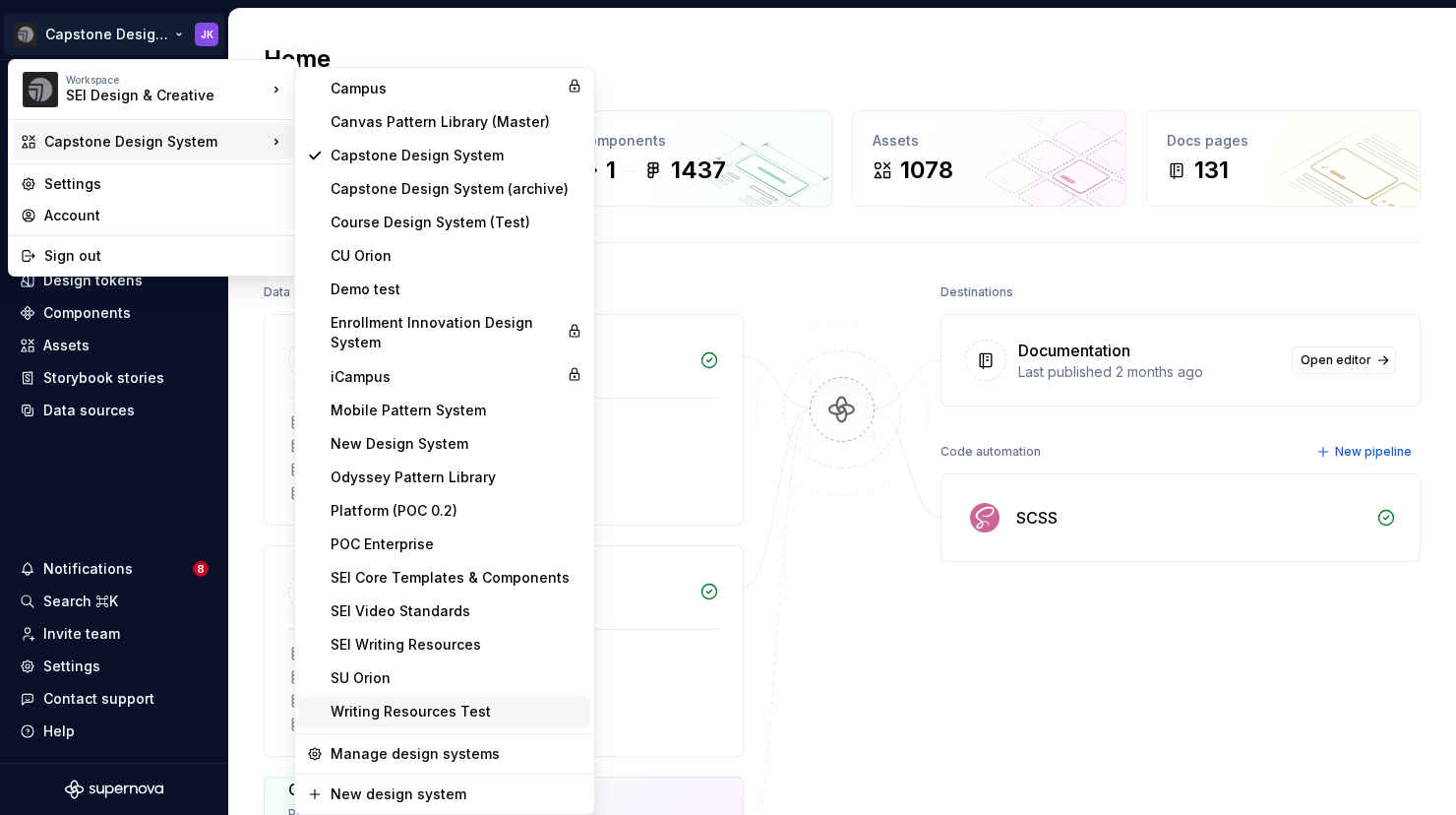 click on "Writing Resources Test" at bounding box center [456, 712] 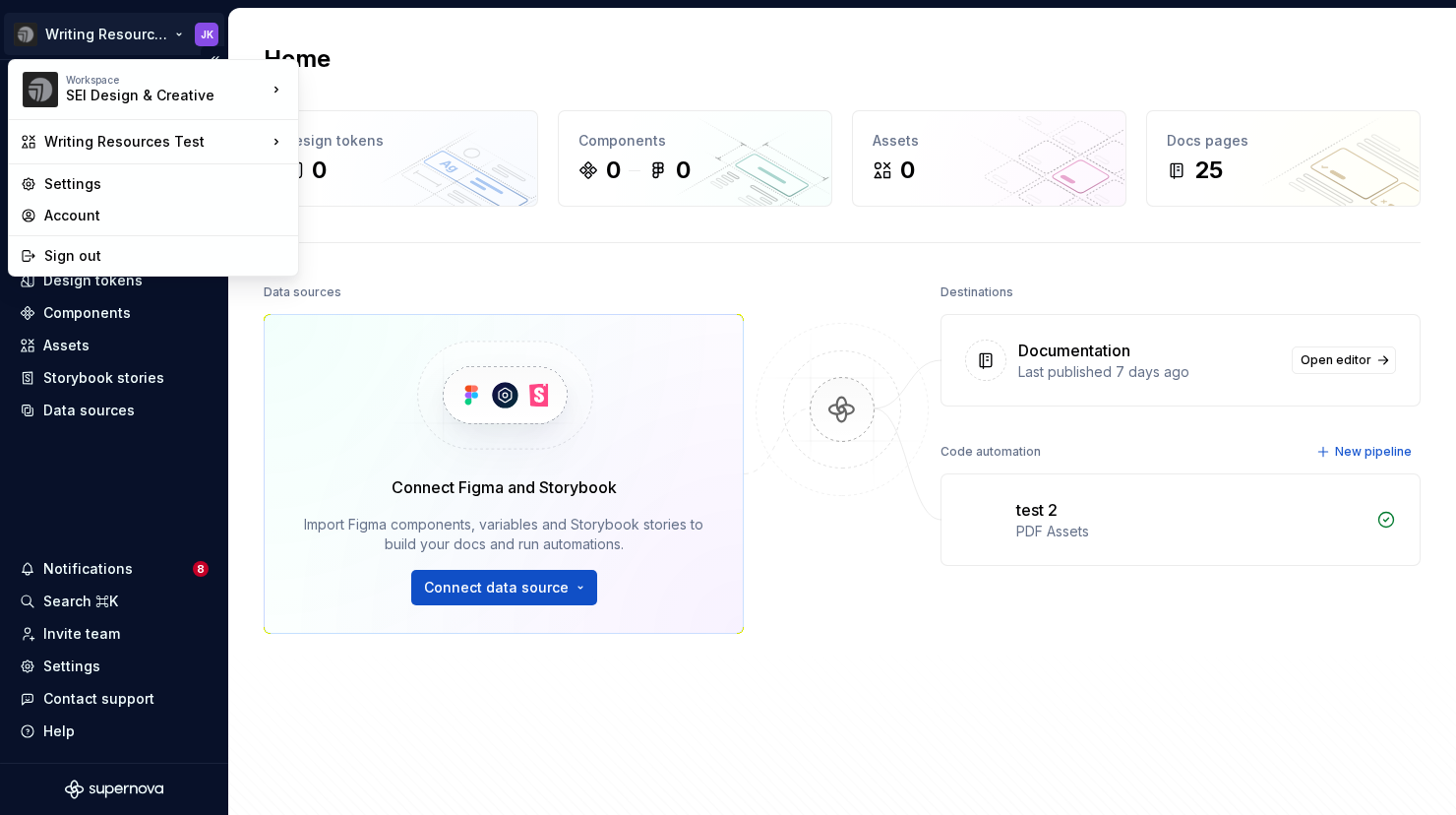 click on "Home Documentation Analytics Code automation Design system data Design tokens Components Assets Storybook stories Data sources Notifications 8 Search ⌘K Invite team Settings Contact support Help Home Design tokens 0 Components 0 0 Assets 0 Docs pages 25 Data sources Connect Figma and Storybook Import Figma components, variables and Storybook stories to build your docs and run automations. Connect data source Destinations Documentation Last published 7 days ago Open editor Code automation New pipeline test 2 PDF Assets Product documentation Learn how to build, manage and maintain design systems in smarter ways. Developer documentation Start delivering your design choices to your codebases right away. Join our Slack community Connect and learn with other design system practitioners. Workspace SEI Design & Creative Writing Resources Test Settings Account Sign out" at bounding box center (728, 408) 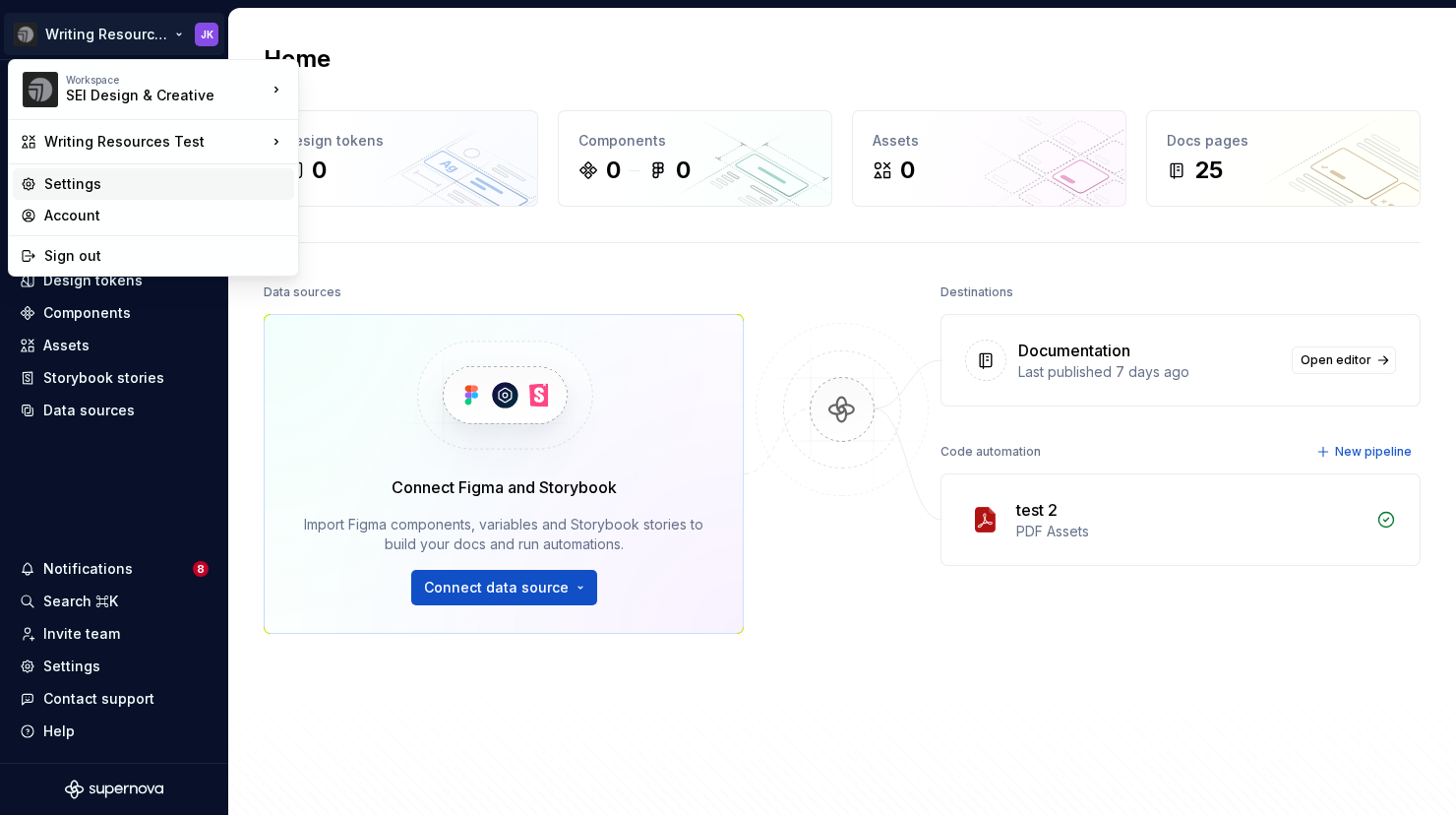 click on "Settings" at bounding box center [165, 184] 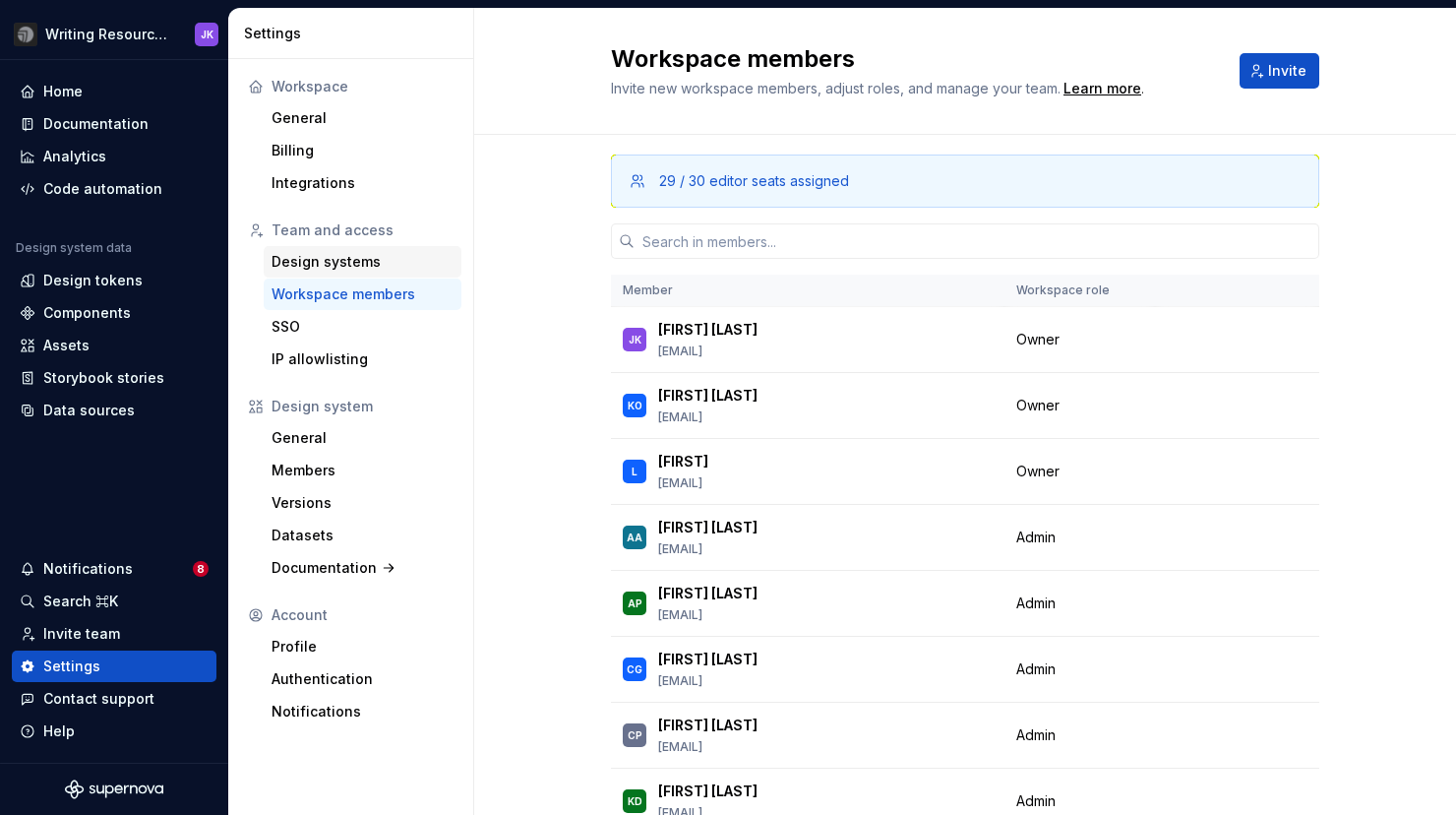 click on "Design systems" at bounding box center [362, 262] 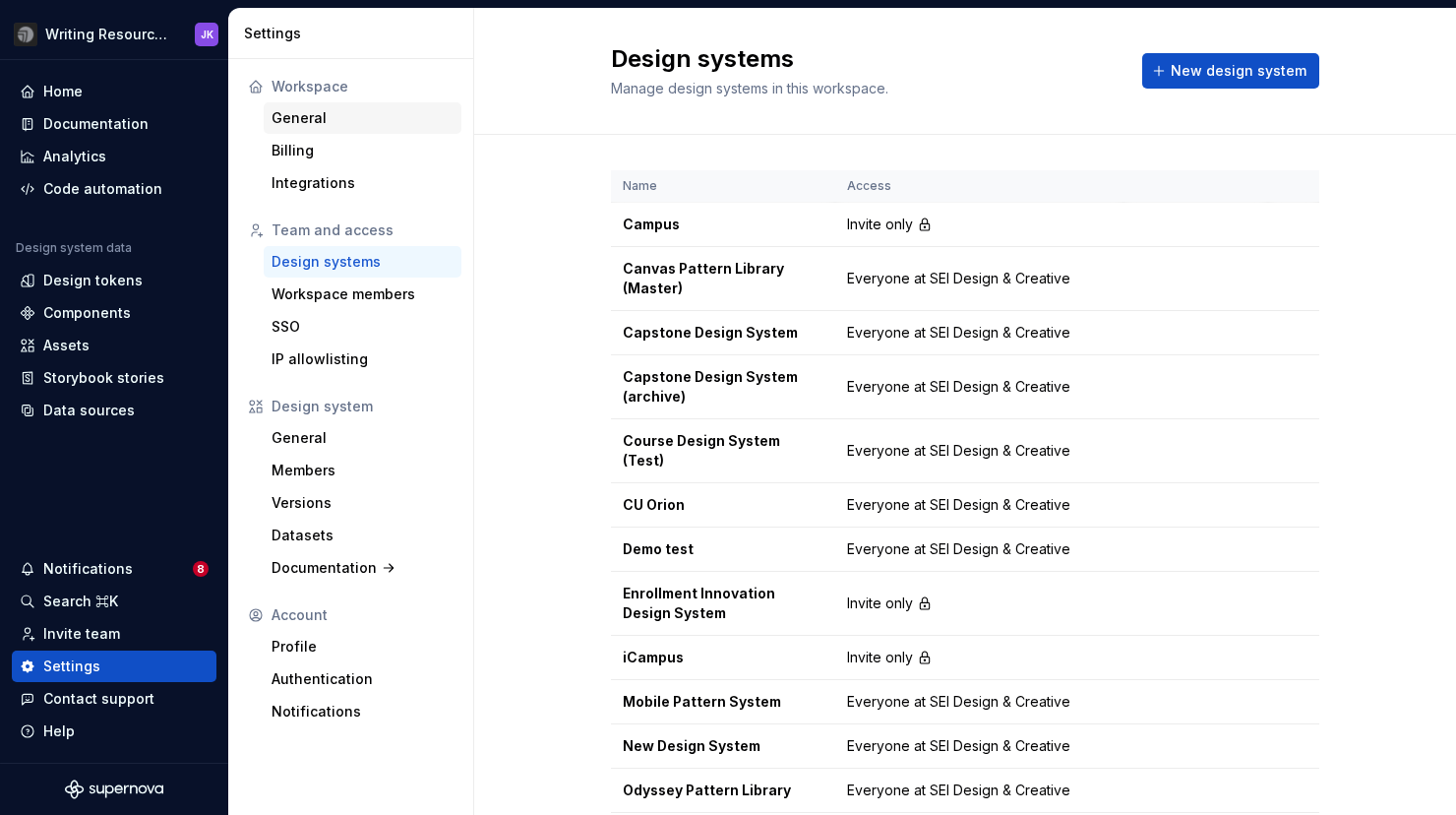 click on "General" at bounding box center [362, 118] 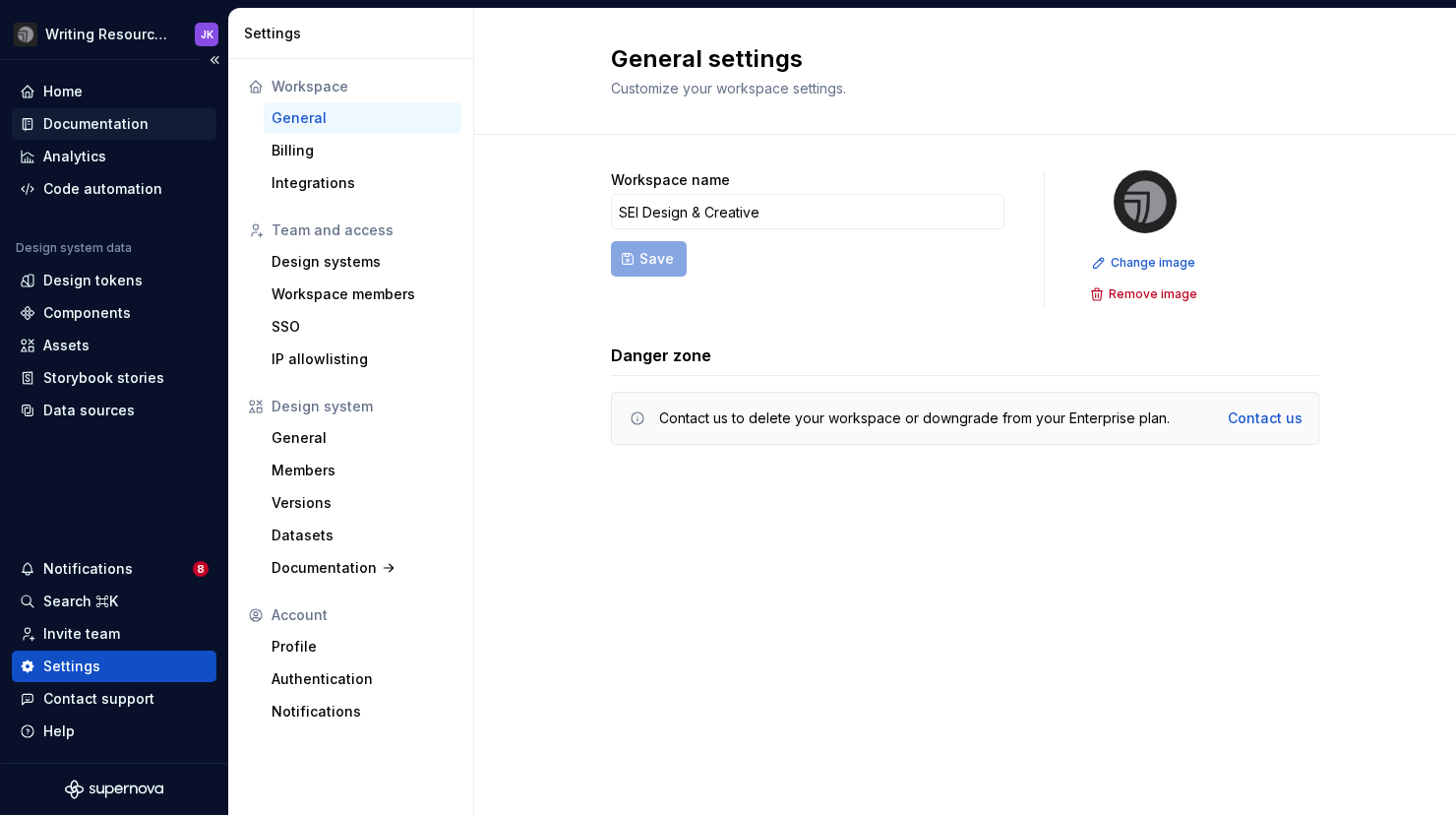 click on "Documentation" at bounding box center (95, 124) 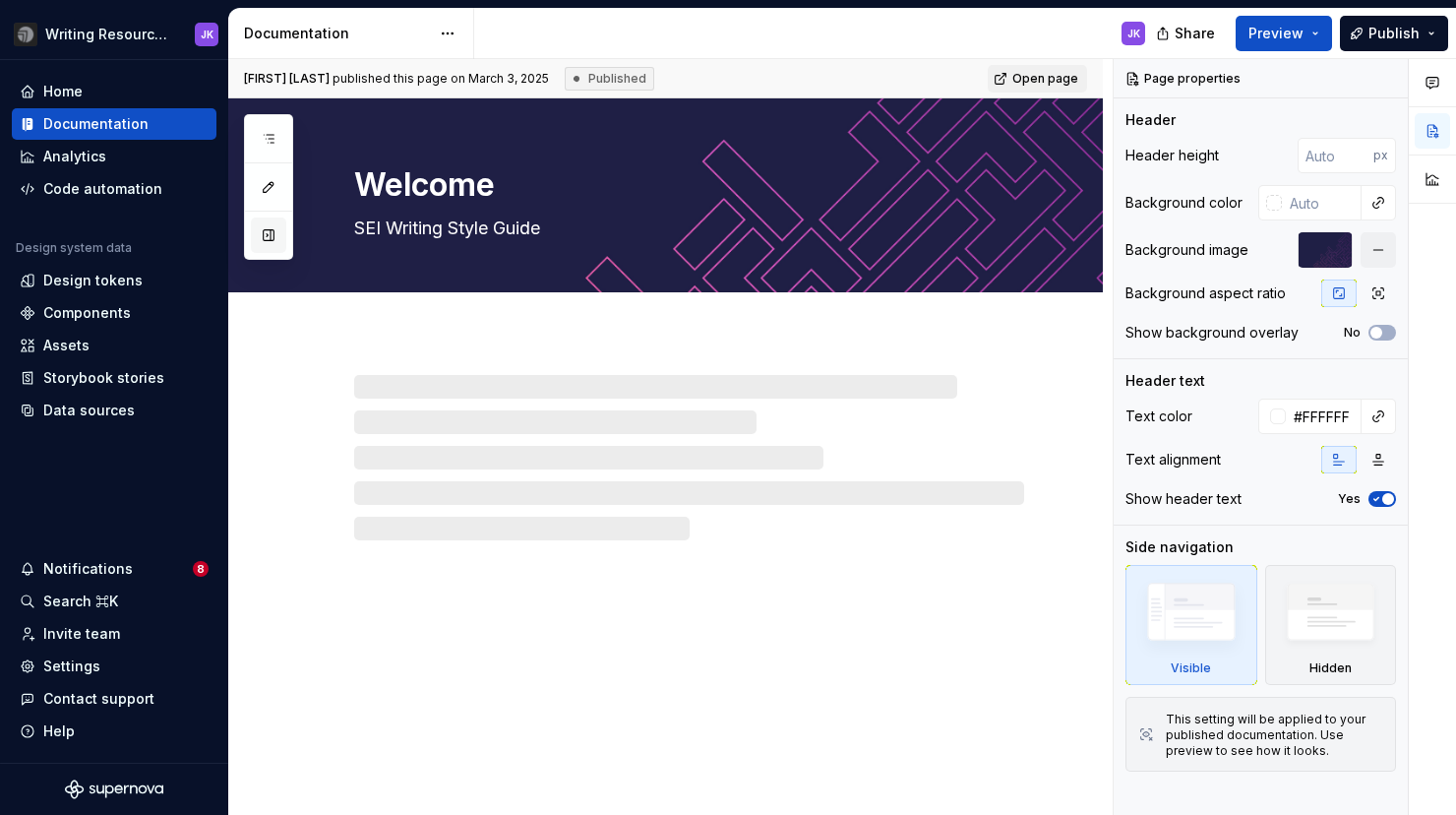 click at bounding box center [269, 235] 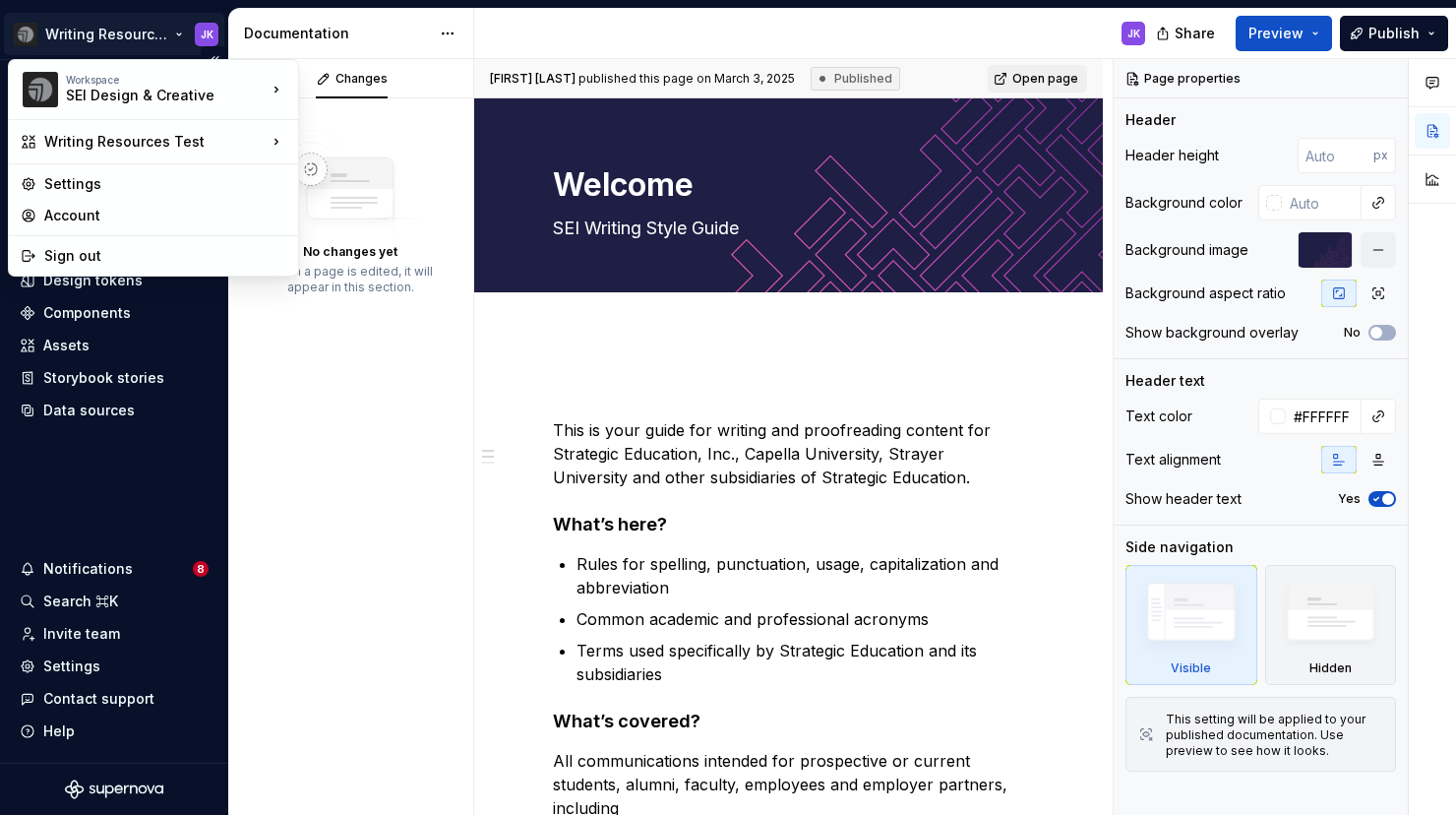 click on "Campus Home Documentation Analytics Code automation Design system data Design tokens Components Assets Storybook stories Data sources Notifications 8 Search ⌘K Invite team Settings Contact support Help Documentation Share Preview Publish Pages Changes Add Accessibility guide for tree Page tree. Navigate the tree with the arrow keys. Common tree hotkeys apply. Further keybindings are available: enter to execute primary action on focused item f2 to start renaming the focused item escape to abort renaming an item control+d to start dragging selected items Welcome Writing style guide SEI Writing Style Guide A B C D E F G H I JKL M N O P Q R S T U V W XYZ Appendices USHE terminology Terminology Acronyms No changes yet When a page is edited, it will appear in this section. Tom L published this page on March 3, 2025 Published Open page Welcome SEI Writing Style Guide Edit header What’s here? What’s covered? . ." at bounding box center (728, 408) 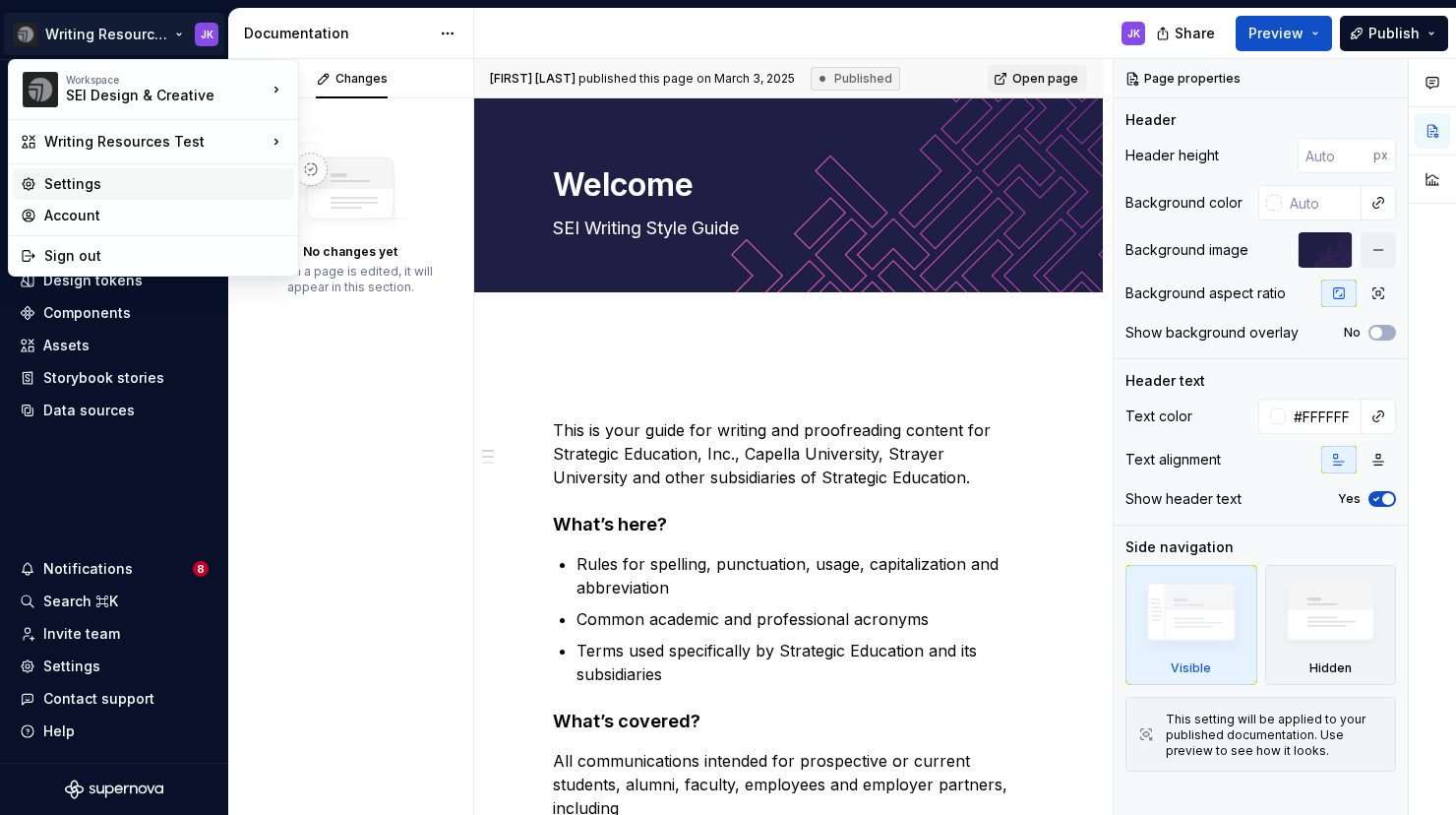 click on "Settings" at bounding box center [165, 184] 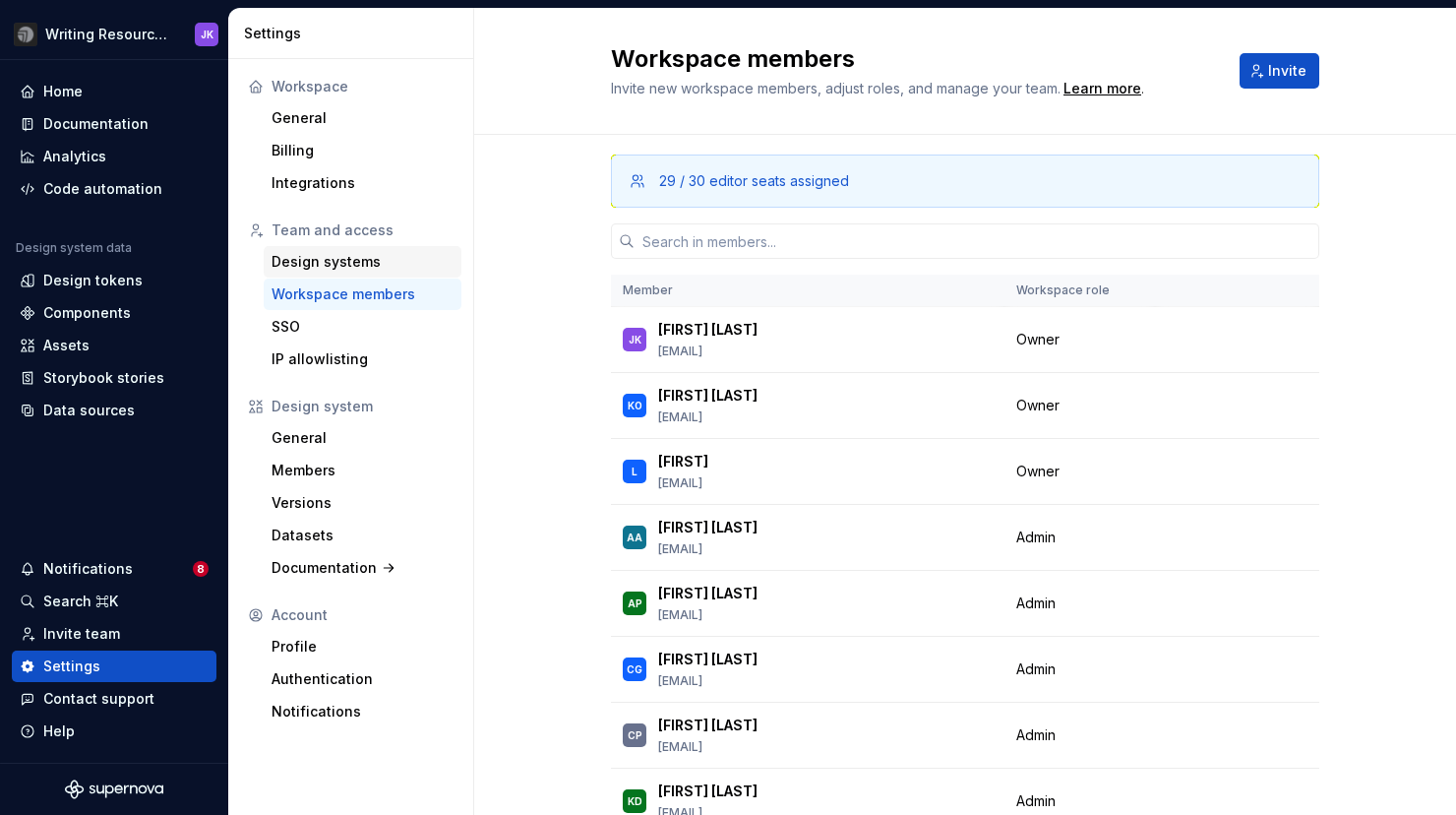 click on "Design systems" at bounding box center (362, 262) 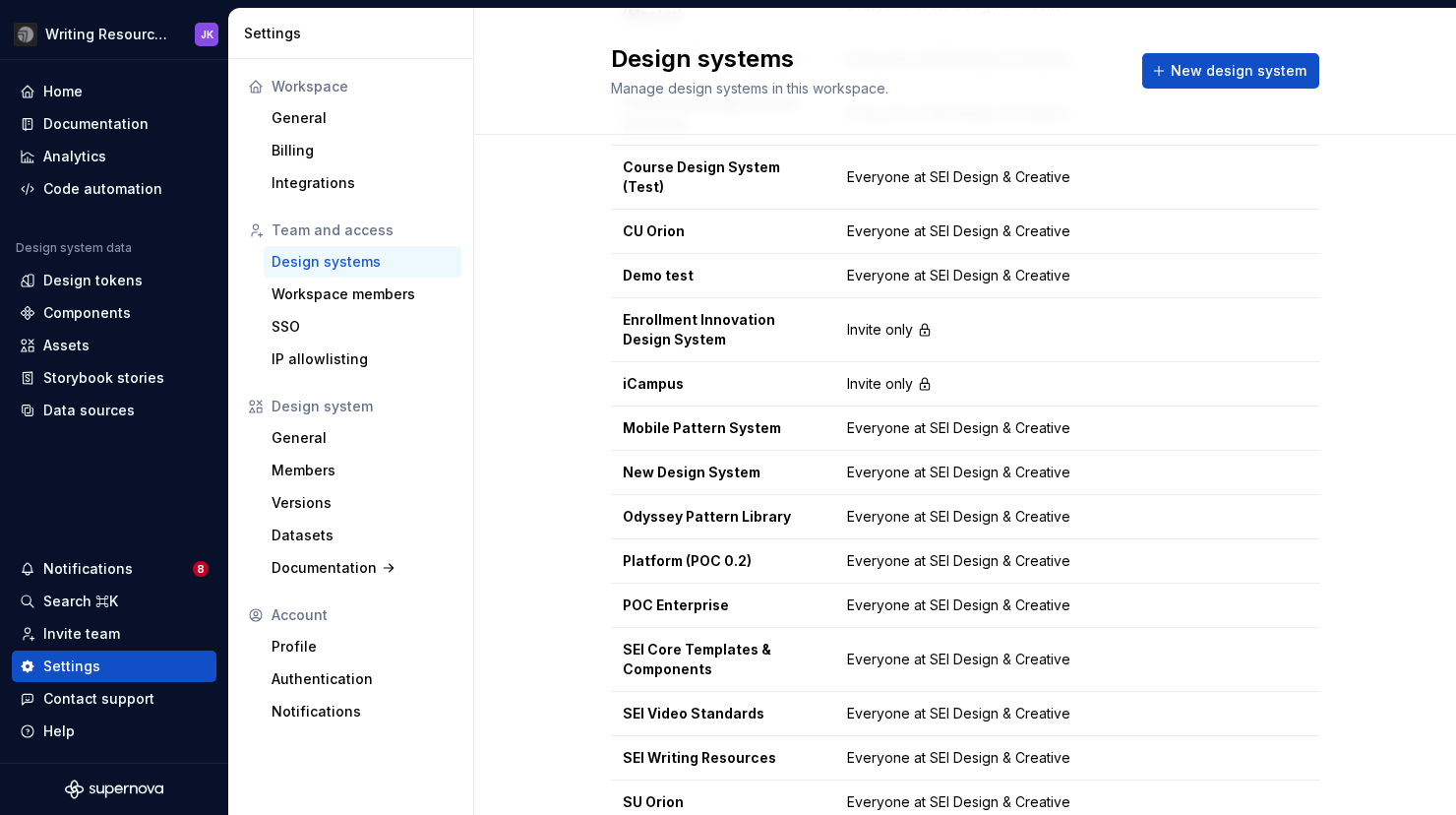 scroll, scrollTop: 382, scrollLeft: 0, axis: vertical 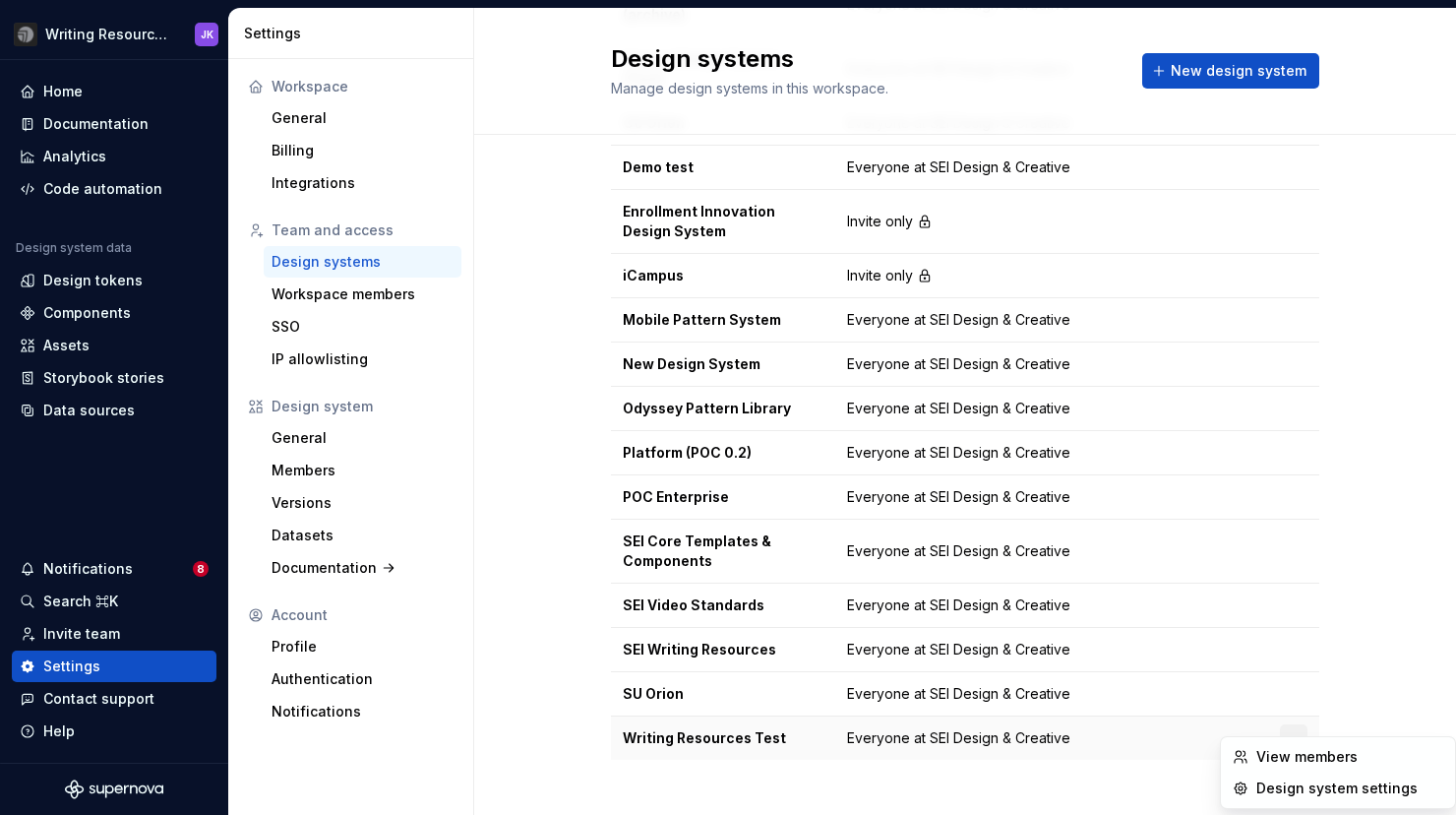 click on "Writing Resources Test JK Home Documentation Analytics Code automation Design system data Design tokens Components Assets Storybook stories Data sources Notifications 8 Search ⌘K Invite team Settings Contact support Help Settings Workspace General Billing Integrations Team and access Design systems Workspace members SSO IP allowlisting Design system General Members Versions Datasets Documentation Account Profile Authentication Notifications Design systems Manage design systems in this workspace. New design system Name Access Campus Invite only Add a member Canvas Pattern Library (Master) Everyone at SEI Design & Creative Capstone Design System Everyone at SEI Design & Creative Capstone Design System (archive) Everyone at SEI Design & Creative Course Design System (Test) Everyone at SEI Design & Creative CU Orion Everyone at SEI Design & Creative Demo test Everyone at SEI Design & Creative Enrollment Innovation Design System Invite only Add a member iCampus Invite only Add a member Mobile Pattern System   *" at bounding box center (728, 408) 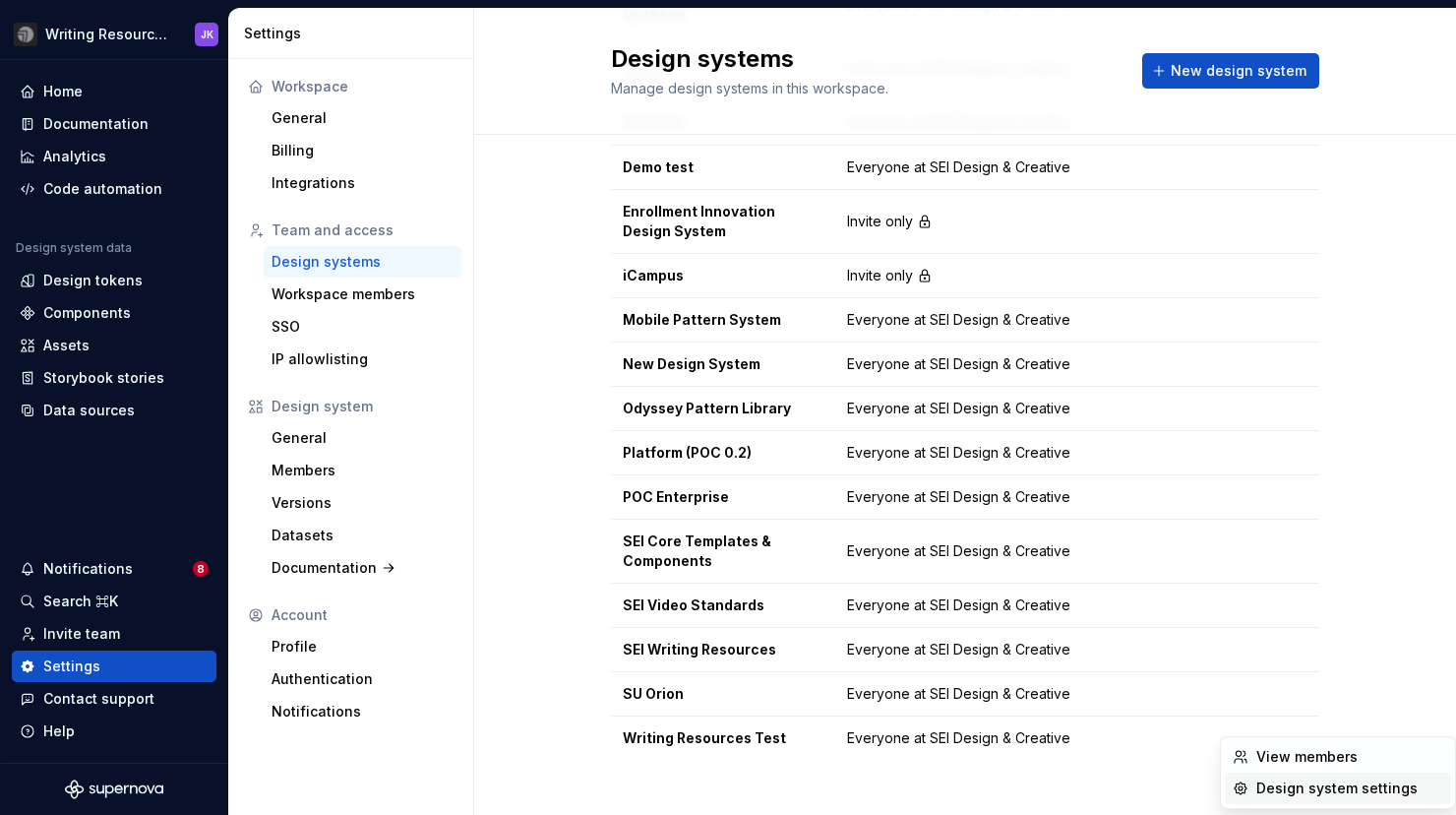 click on "Design system settings" at bounding box center [1350, 788] 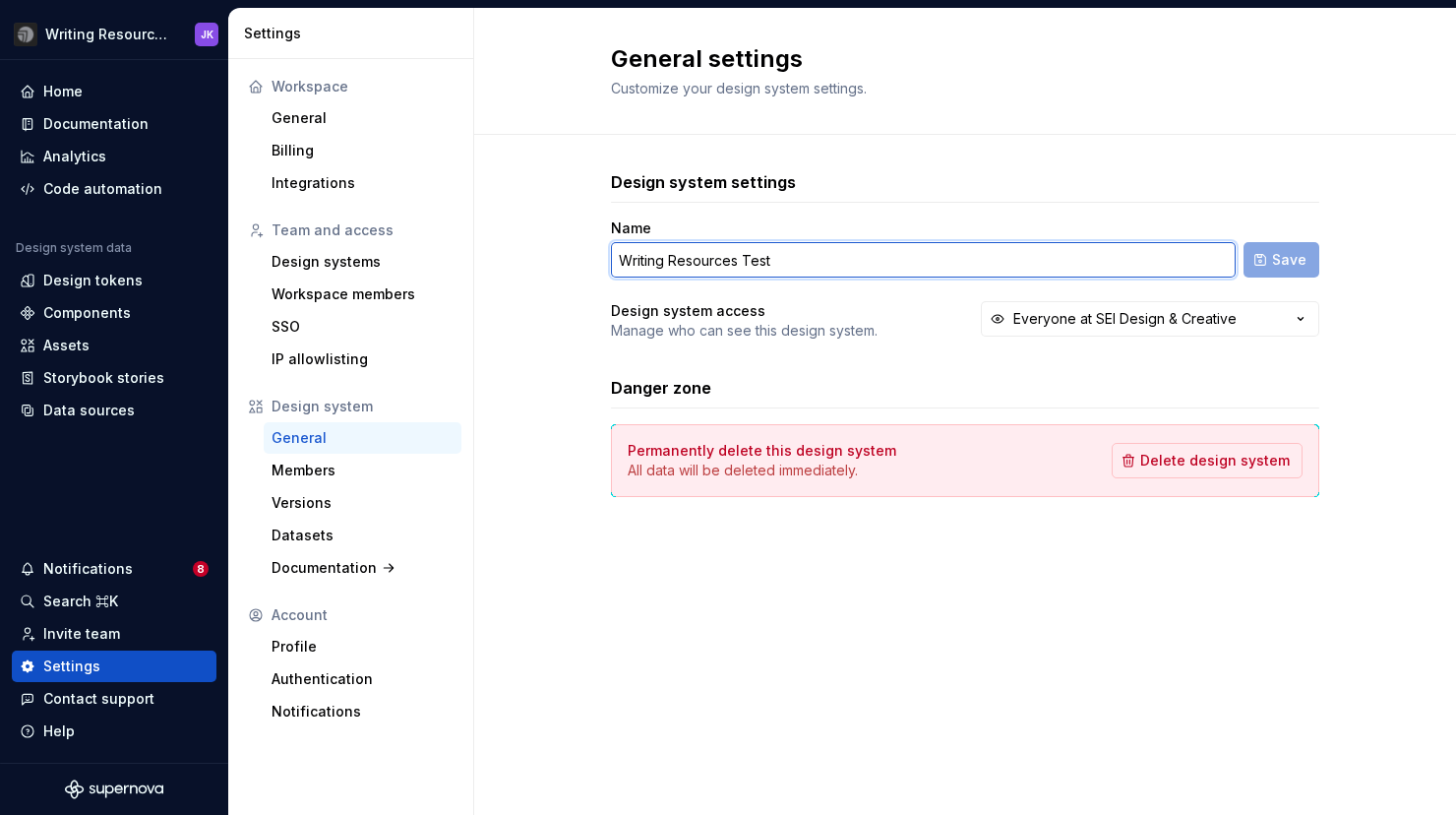 click on "Writing Resources Test" at bounding box center (923, 260) 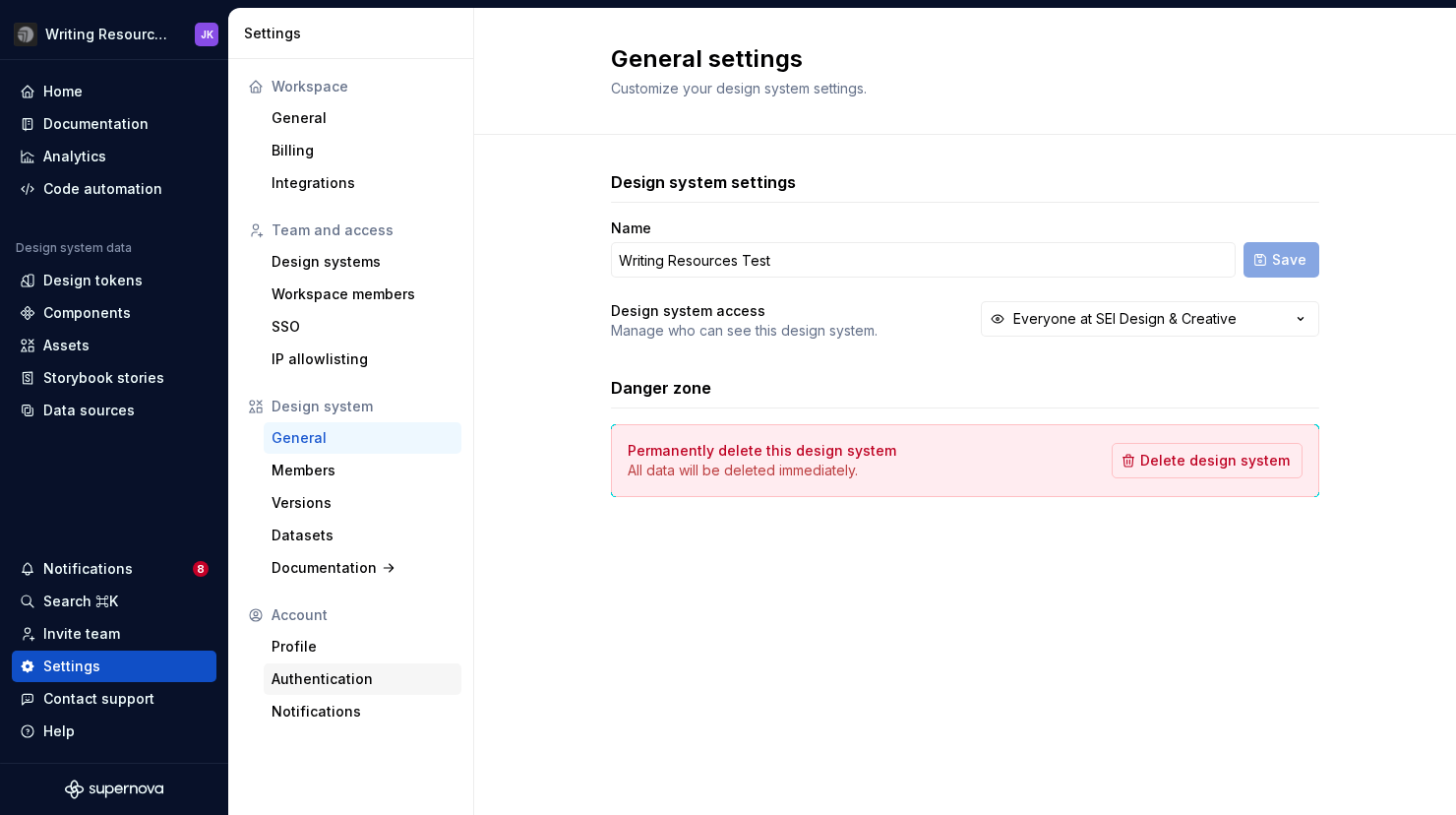 click on "Authentication" at bounding box center [362, 679] 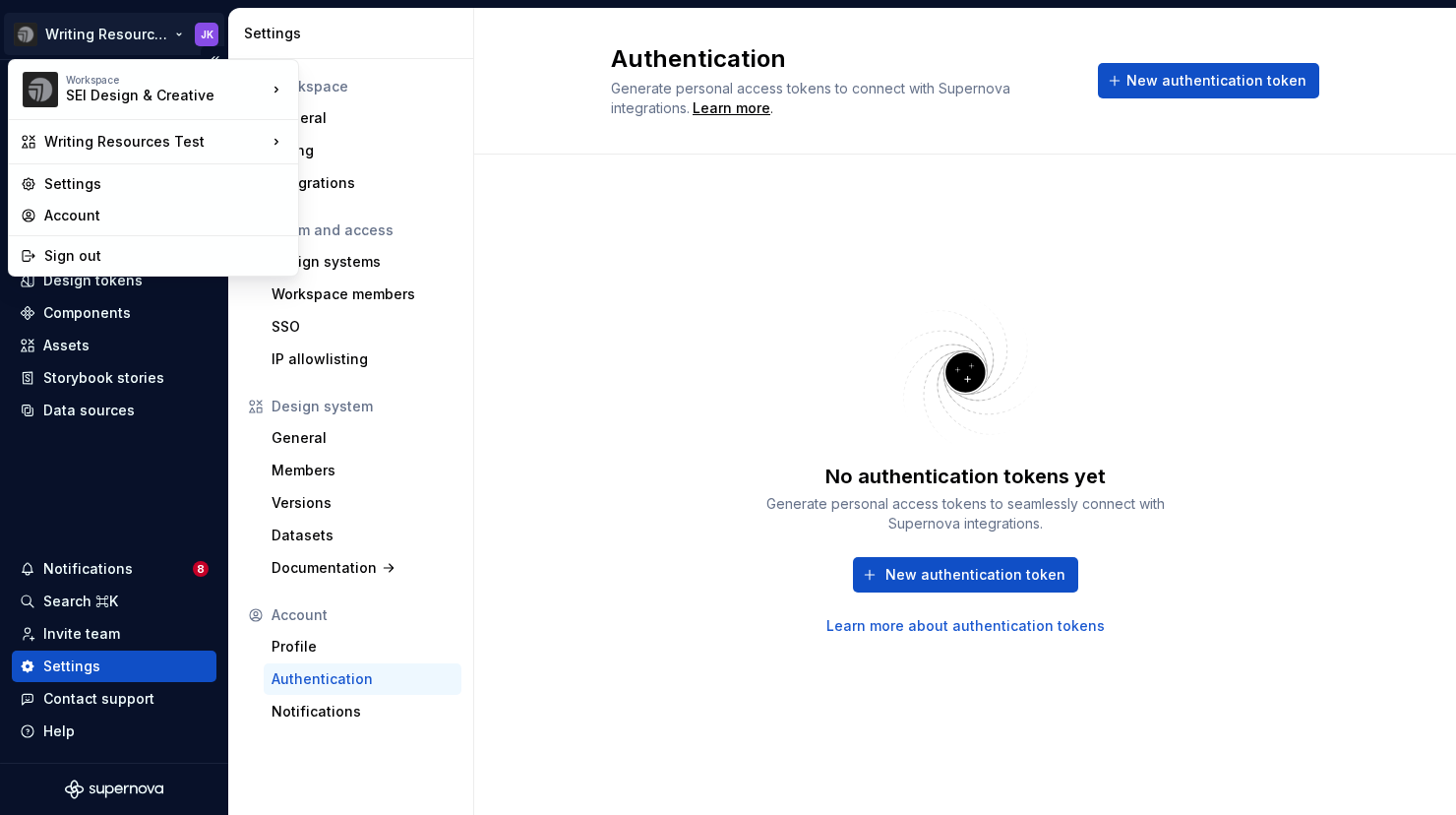 click on "Home Documentation Analytics Code automation Design system data Design tokens Components Assets Storybook stories Data sources Notifications 8 Search ⌘K Invite team Settings Contact support Help Settings Workspace General Billing Integrations Team and access Design systems Workspace members SSO IP allowlisting Design system General Members Versions Datasets Documentation Account Profile Authentication Notifications Authentication Generate personal access tokens to connect with Supernova integrations. Learn more . New authentication token No authentication tokens yet Generate personal access tokens to seamlessly connect with Supernova integrations. New authentication token Learn more about authentication tokens * Workspace SEI Design & Creative Writing Resources Test Settings Account Sign out" at bounding box center (728, 408) 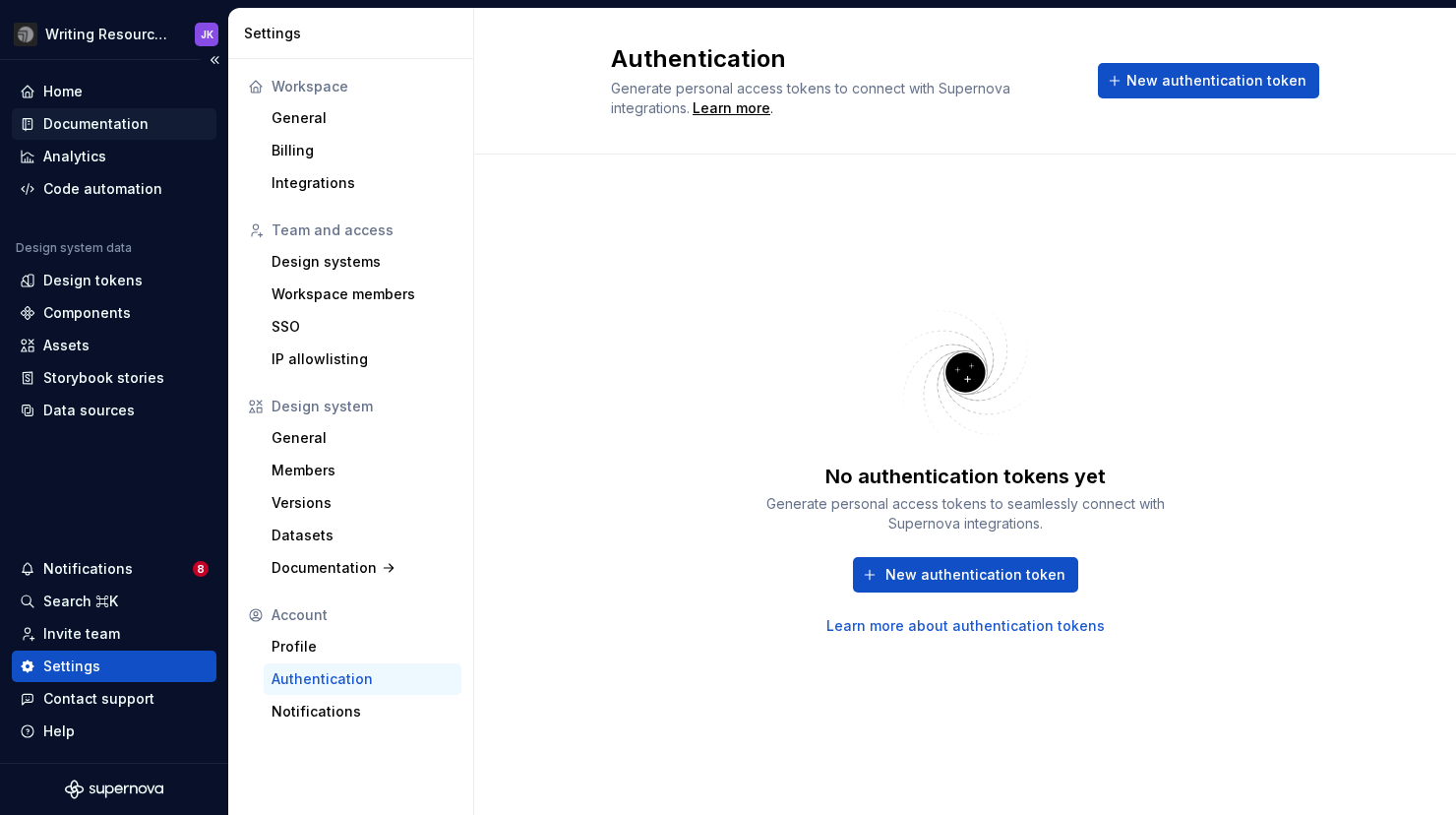 click on "Documentation" at bounding box center (95, 124) 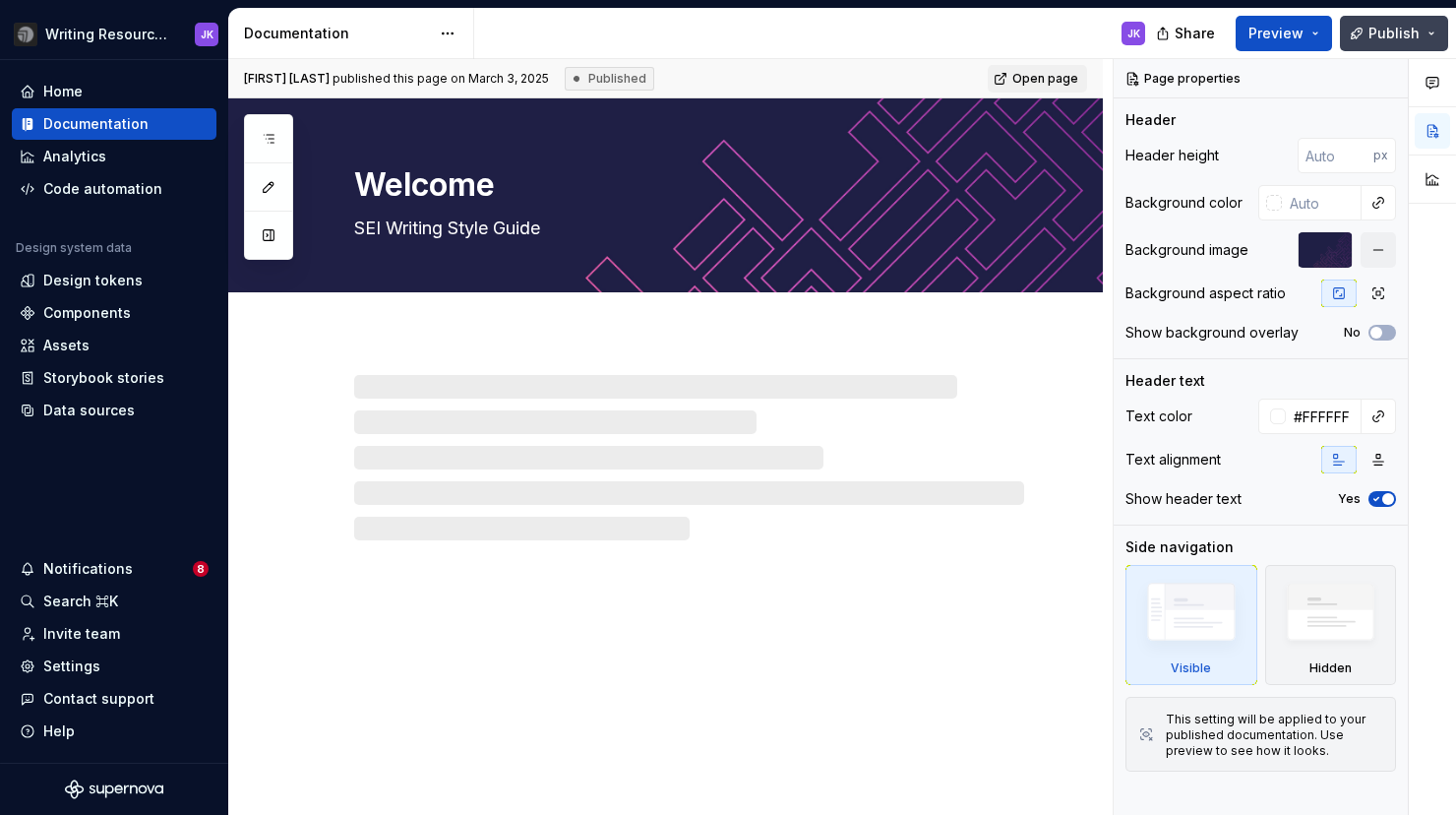 click on "Publish" at bounding box center [1394, 33] 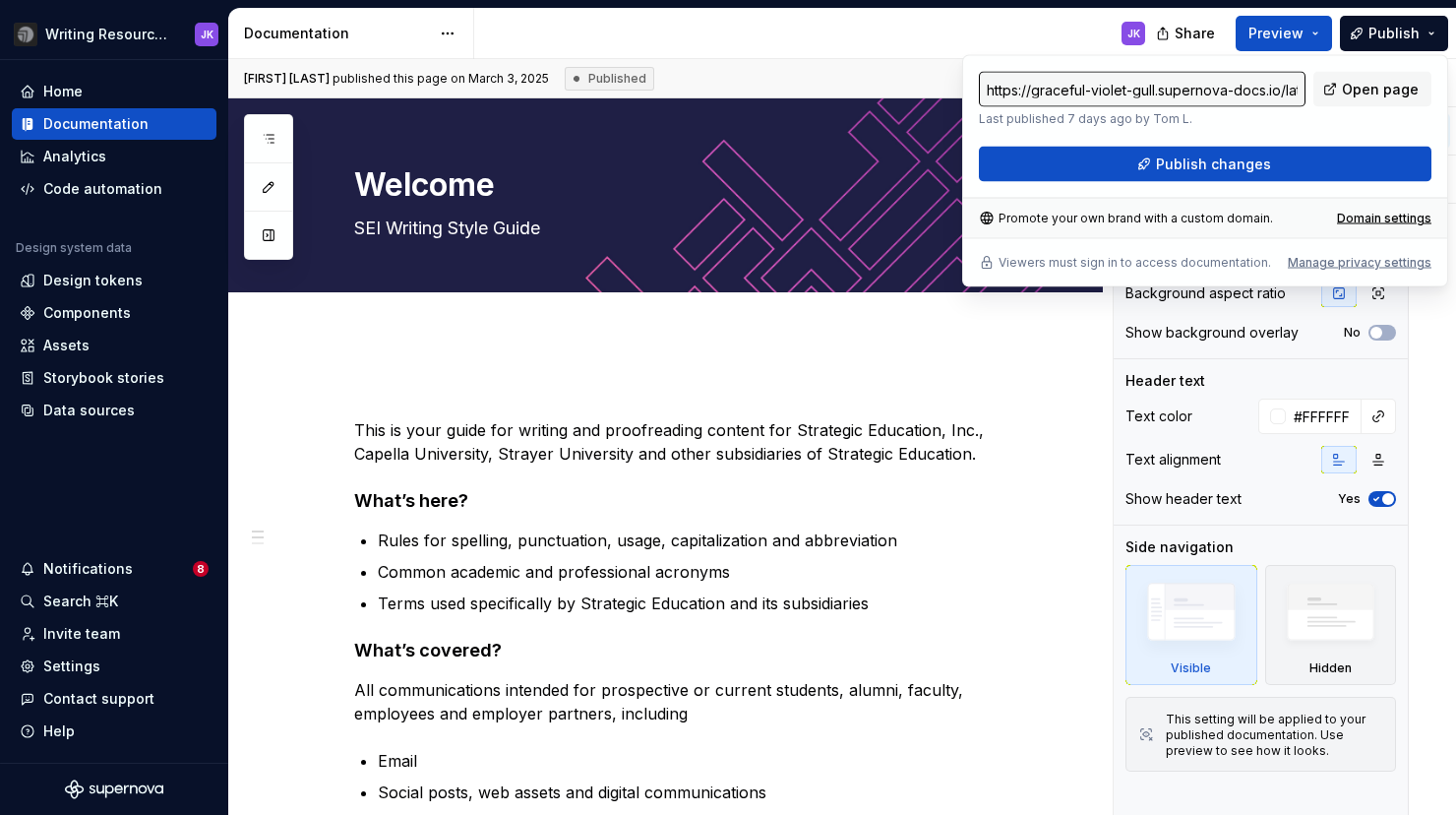 click on "https://graceful-violet-gull.supernova-docs.io/latest/welcome-tKtXhRgU-tKtXhRgU" at bounding box center [1142, 90] 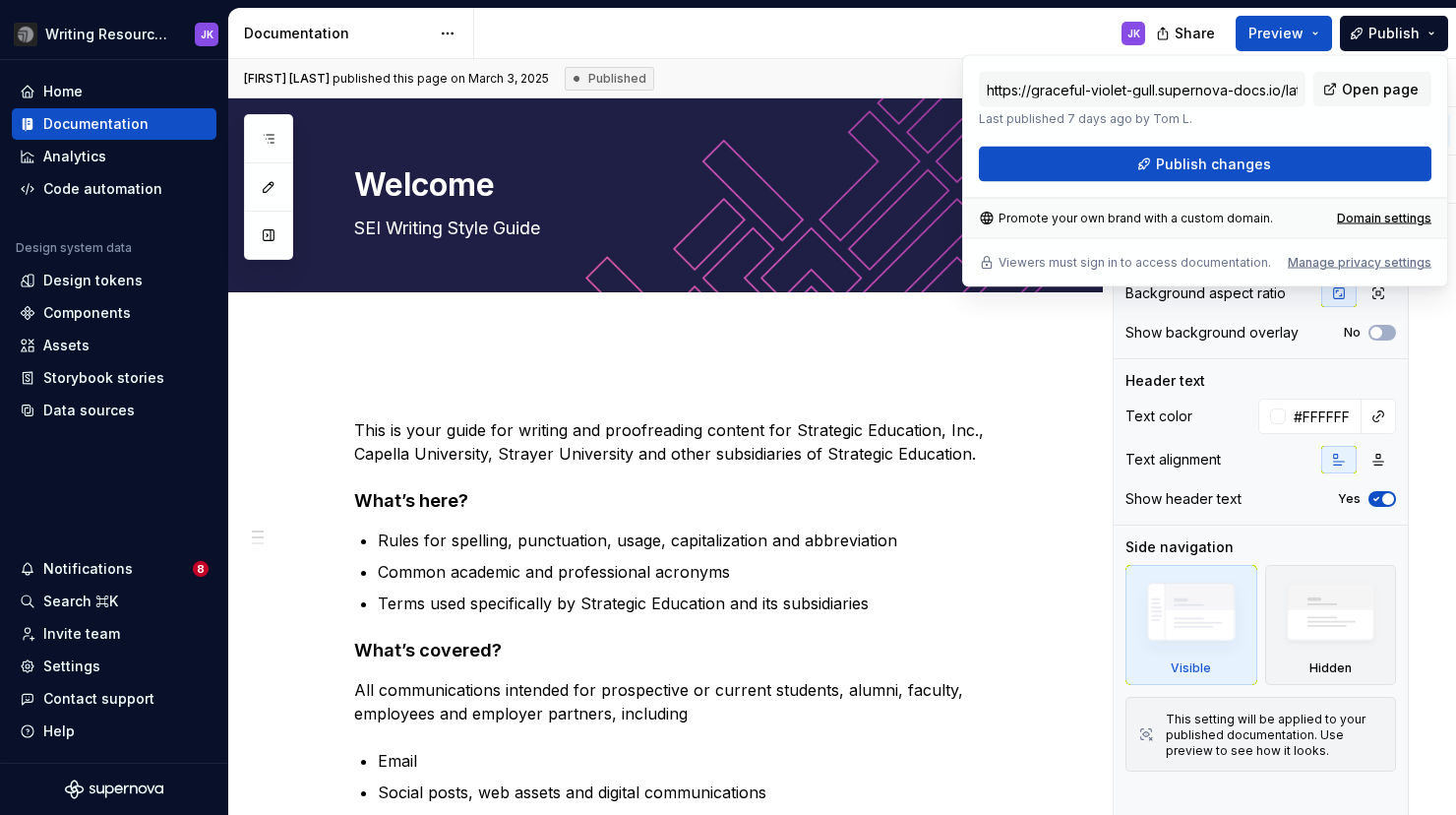 click on "https://graceful-violet-gull.supernova-docs.io/latest/welcome-tKtXhRgU-tKtXhRgU Last published 7 days ago by Tom L. Open page Publish changes" at bounding box center (1205, 127) 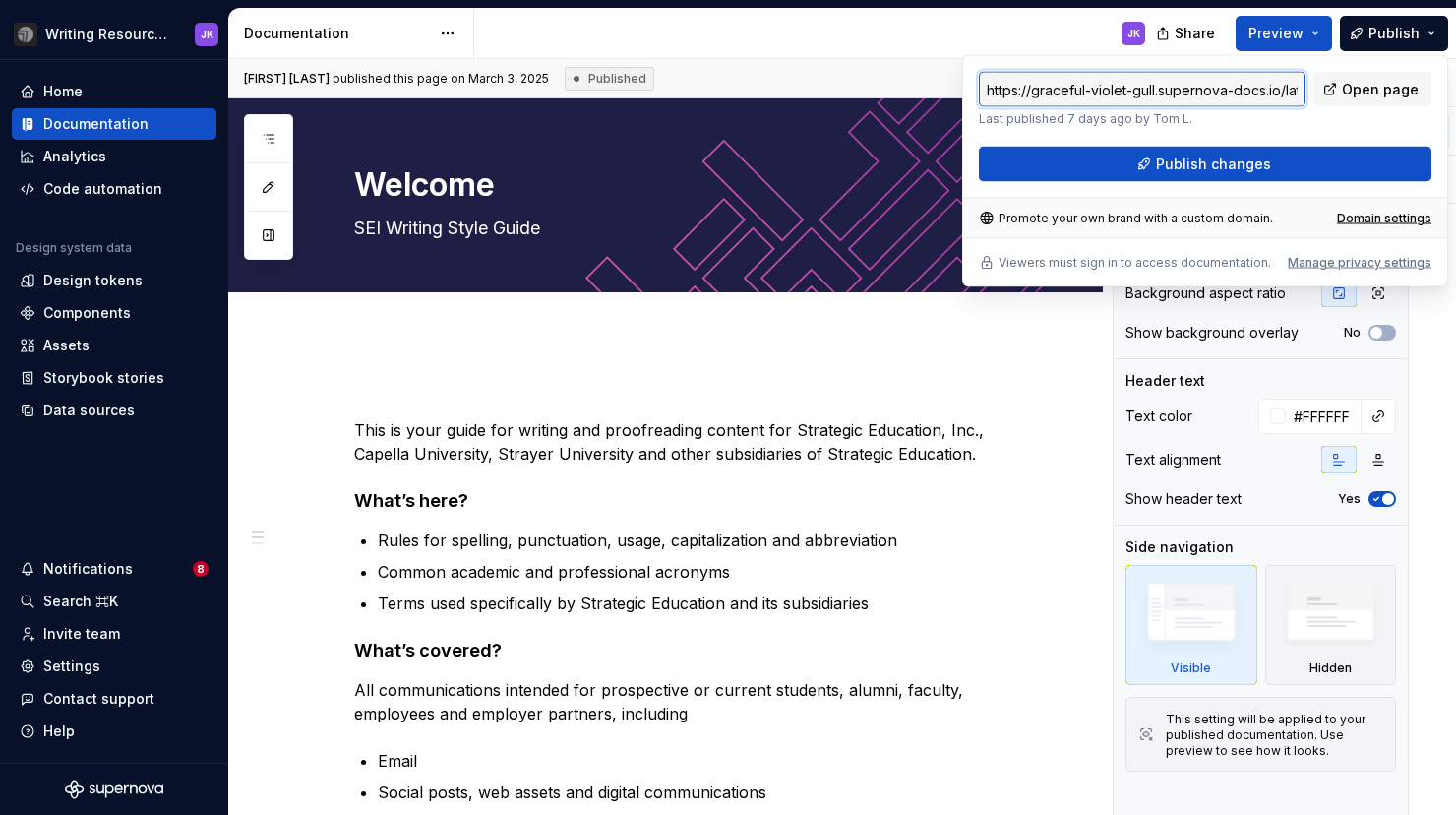 click on "https://graceful-violet-gull.supernova-docs.io/latest/welcome-tKtXhRgU-tKtXhRgU" at bounding box center (1142, 90) 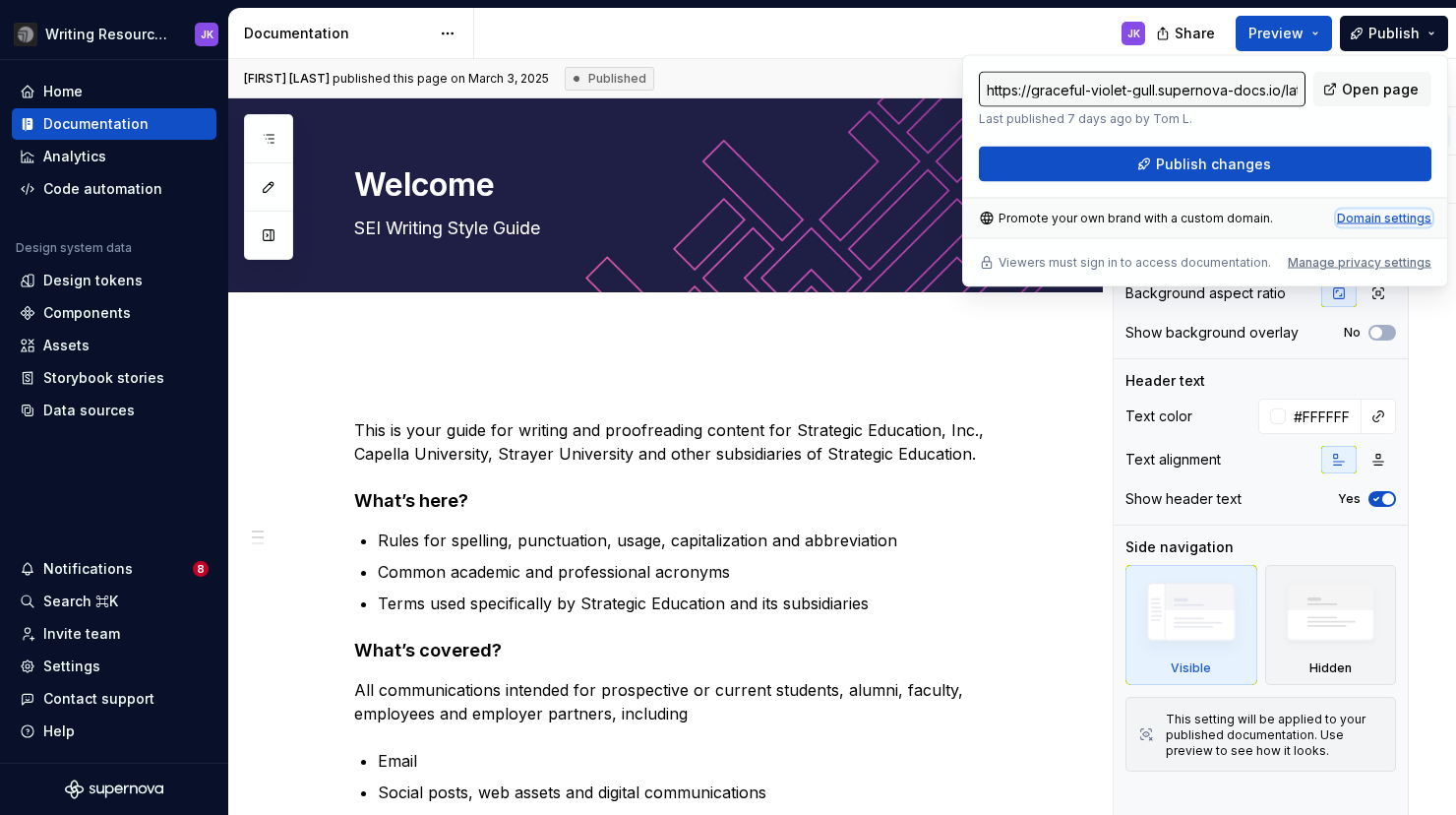 click on "Domain settings" at bounding box center [1384, 219] 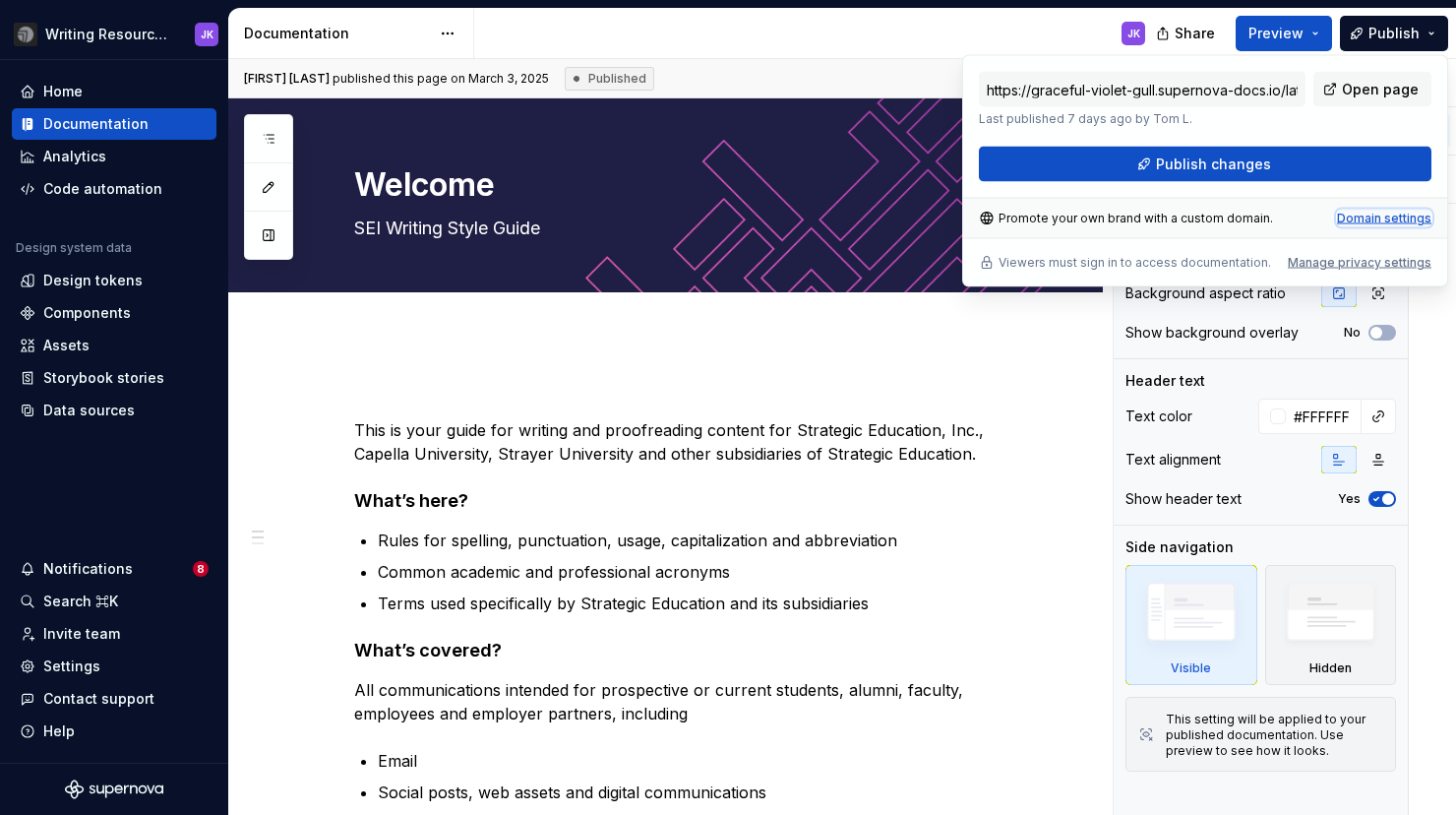type on "https://graceful-violet-gull.supernova-docs.io/latest/" 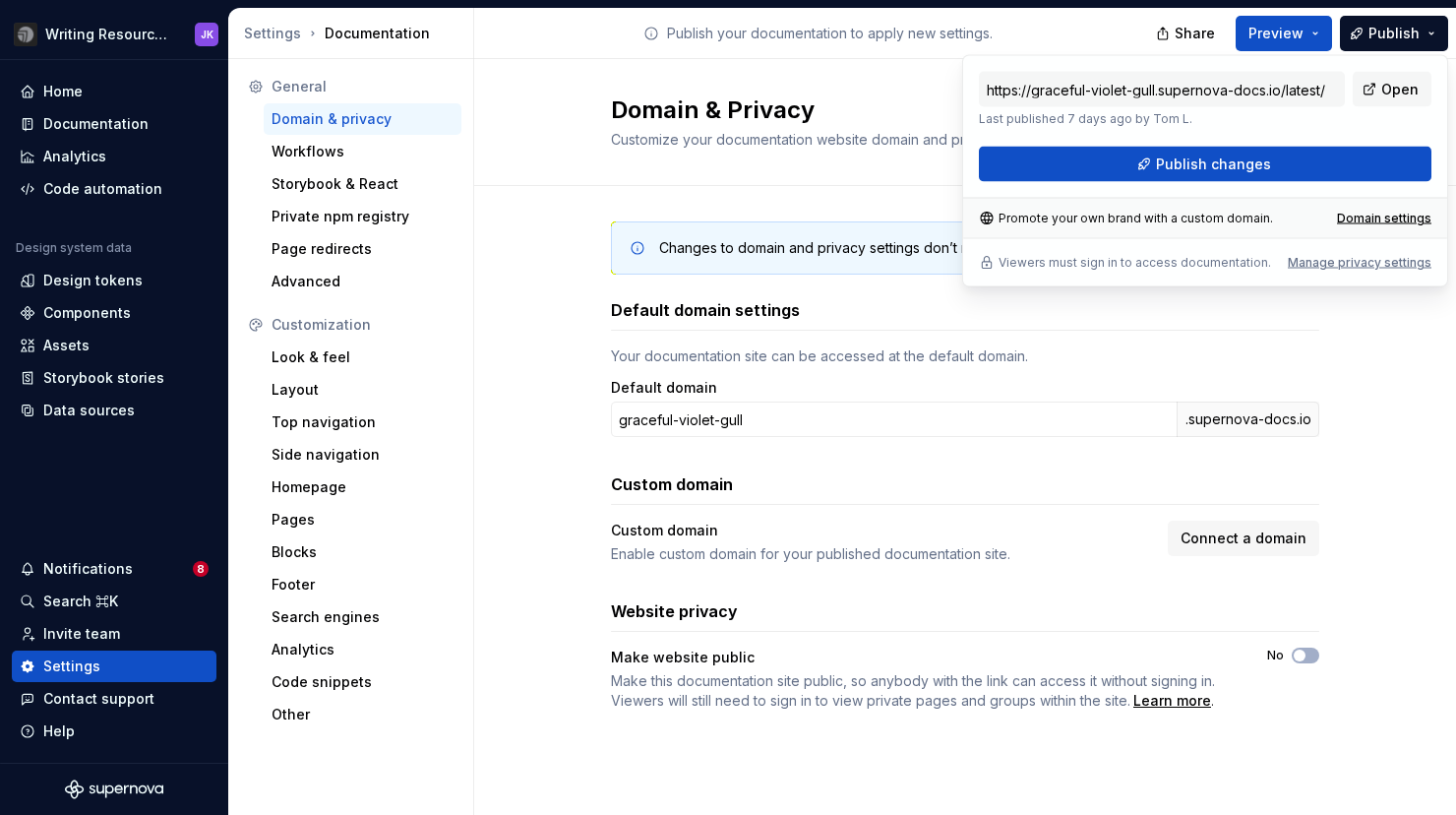 click on "Your documentation site can be accessed at the default domain." at bounding box center [965, 356] 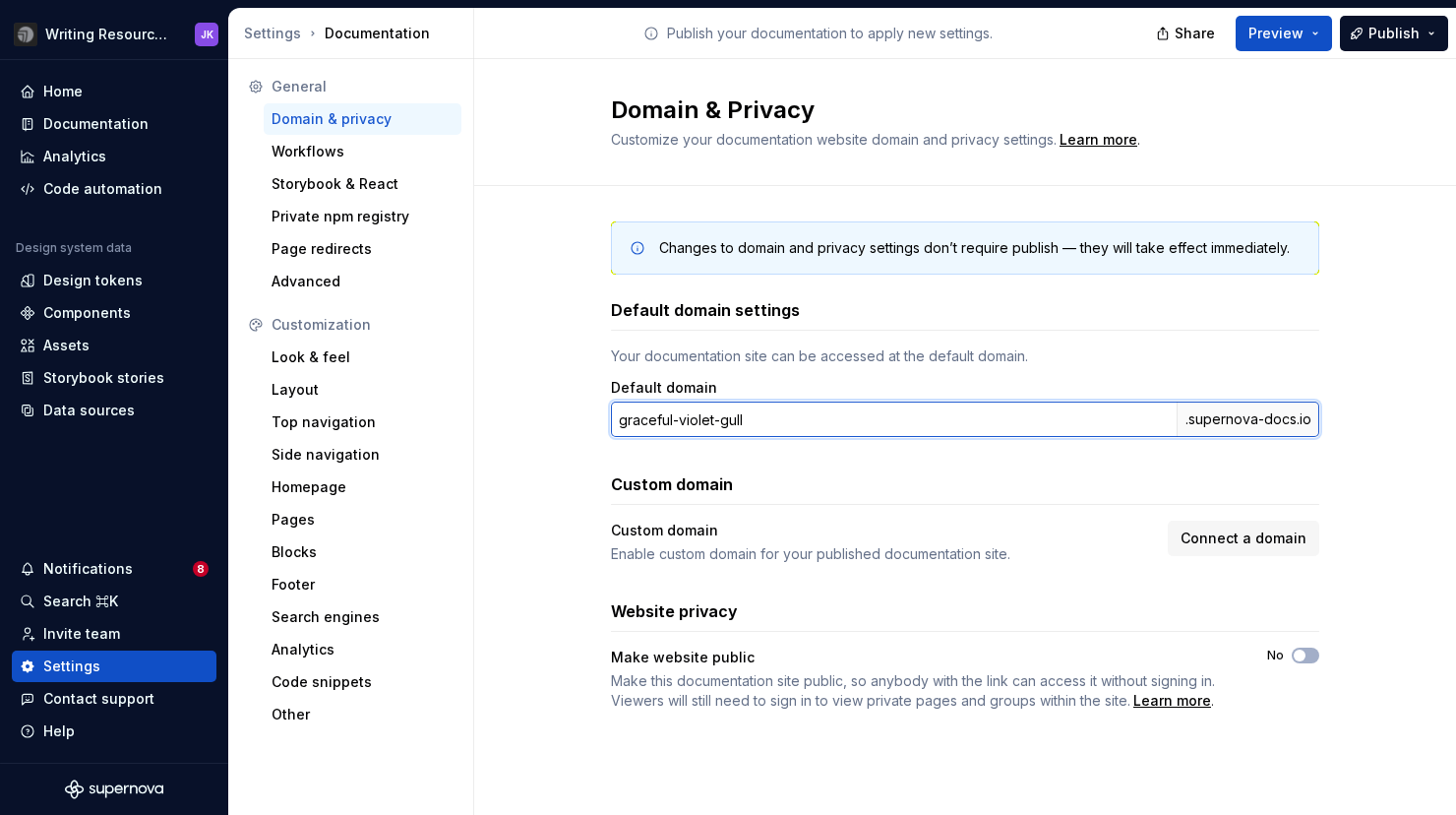 click on "graceful-violet-gull" at bounding box center [893, 419] 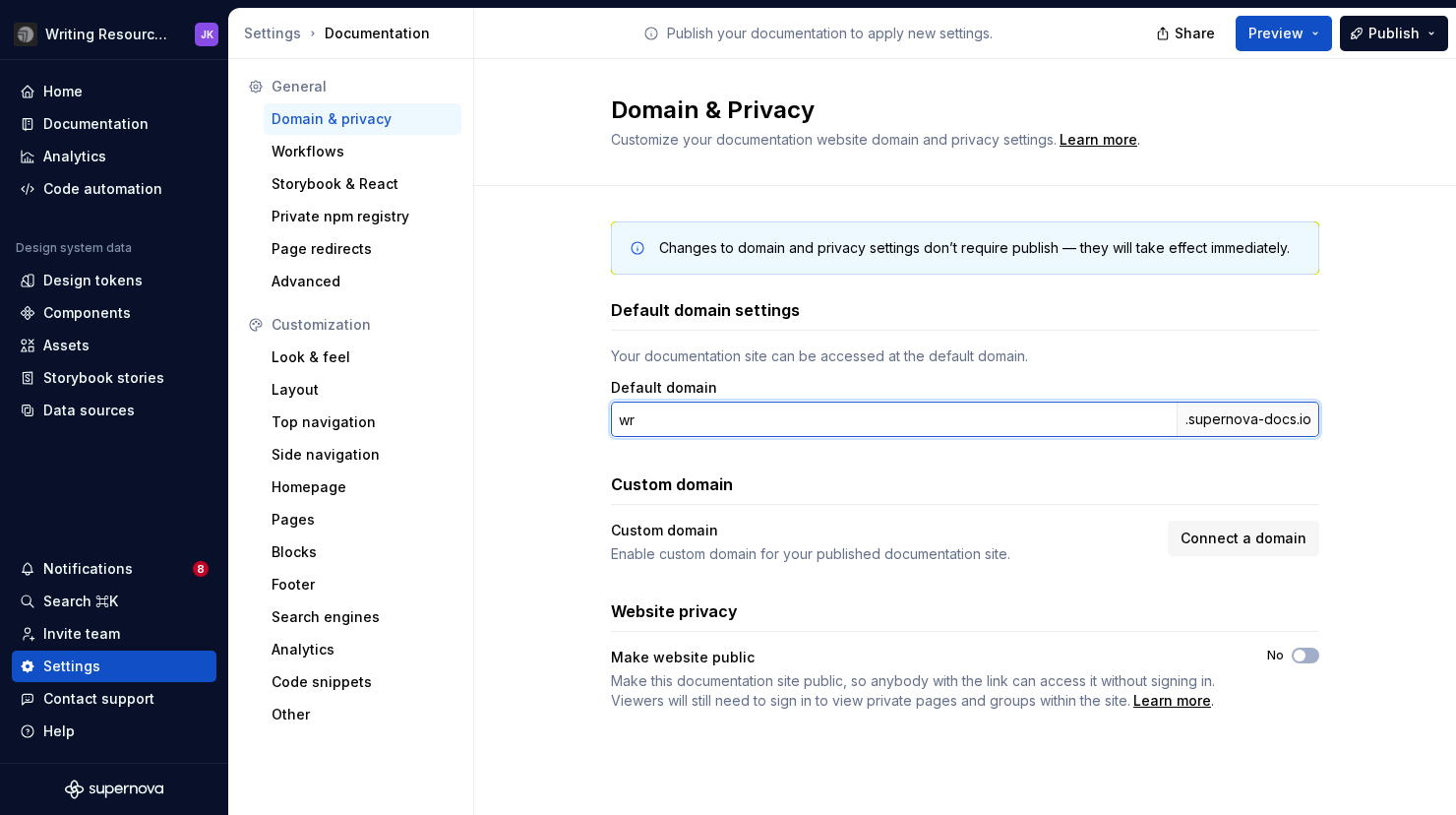 type on "w" 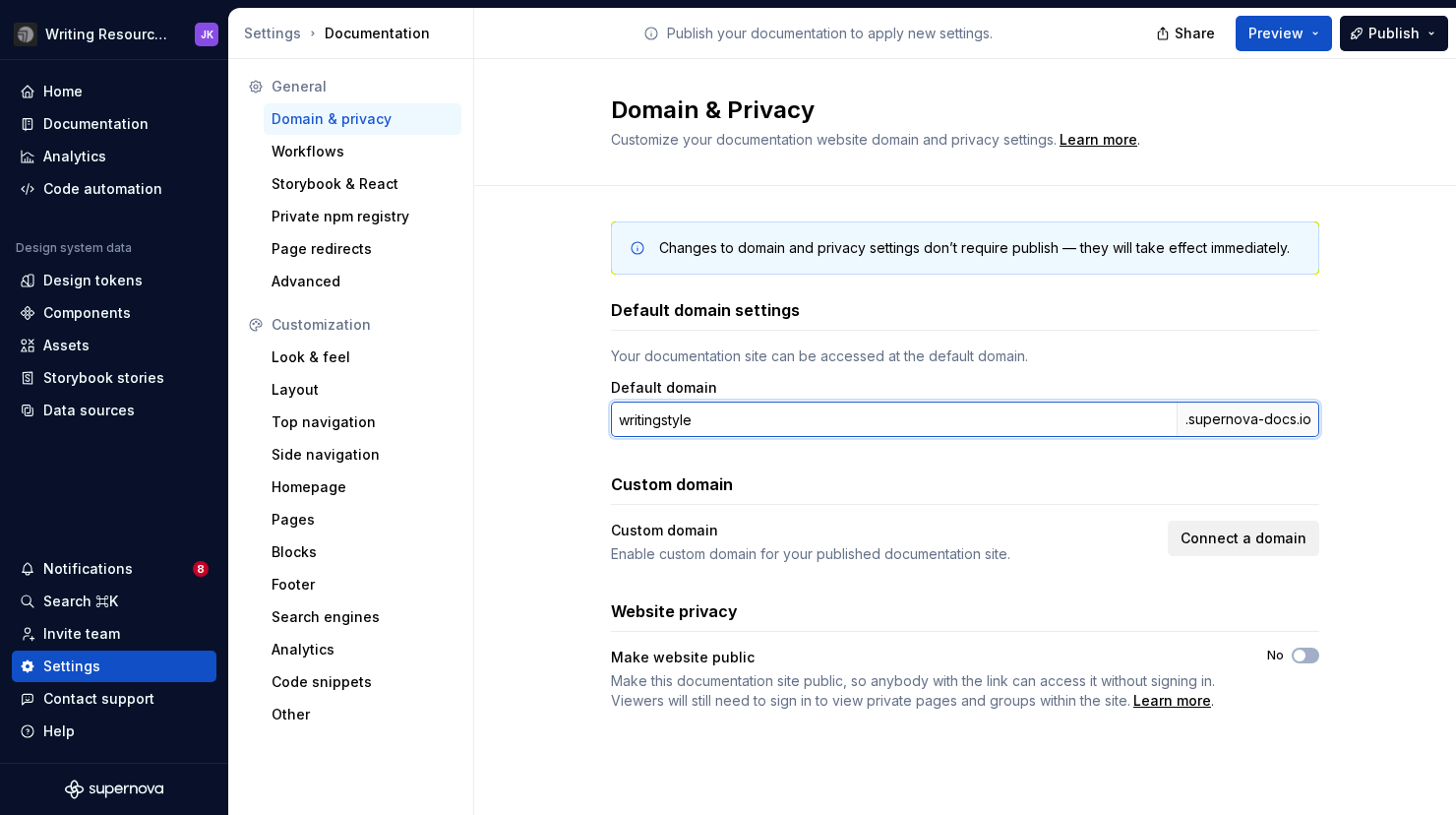 type on "writingstyle" 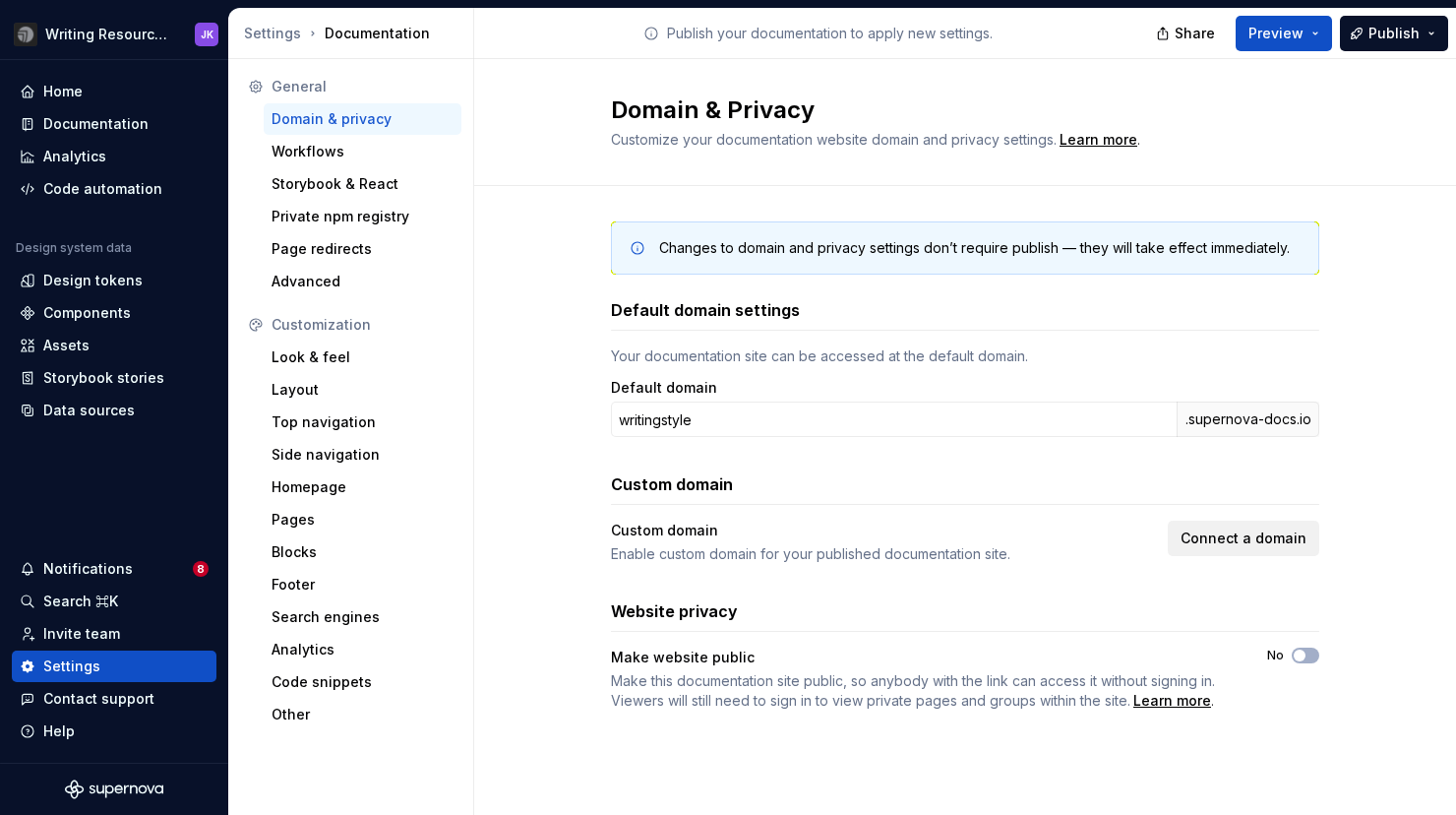 click on "Connect a domain" at bounding box center [1244, 538] 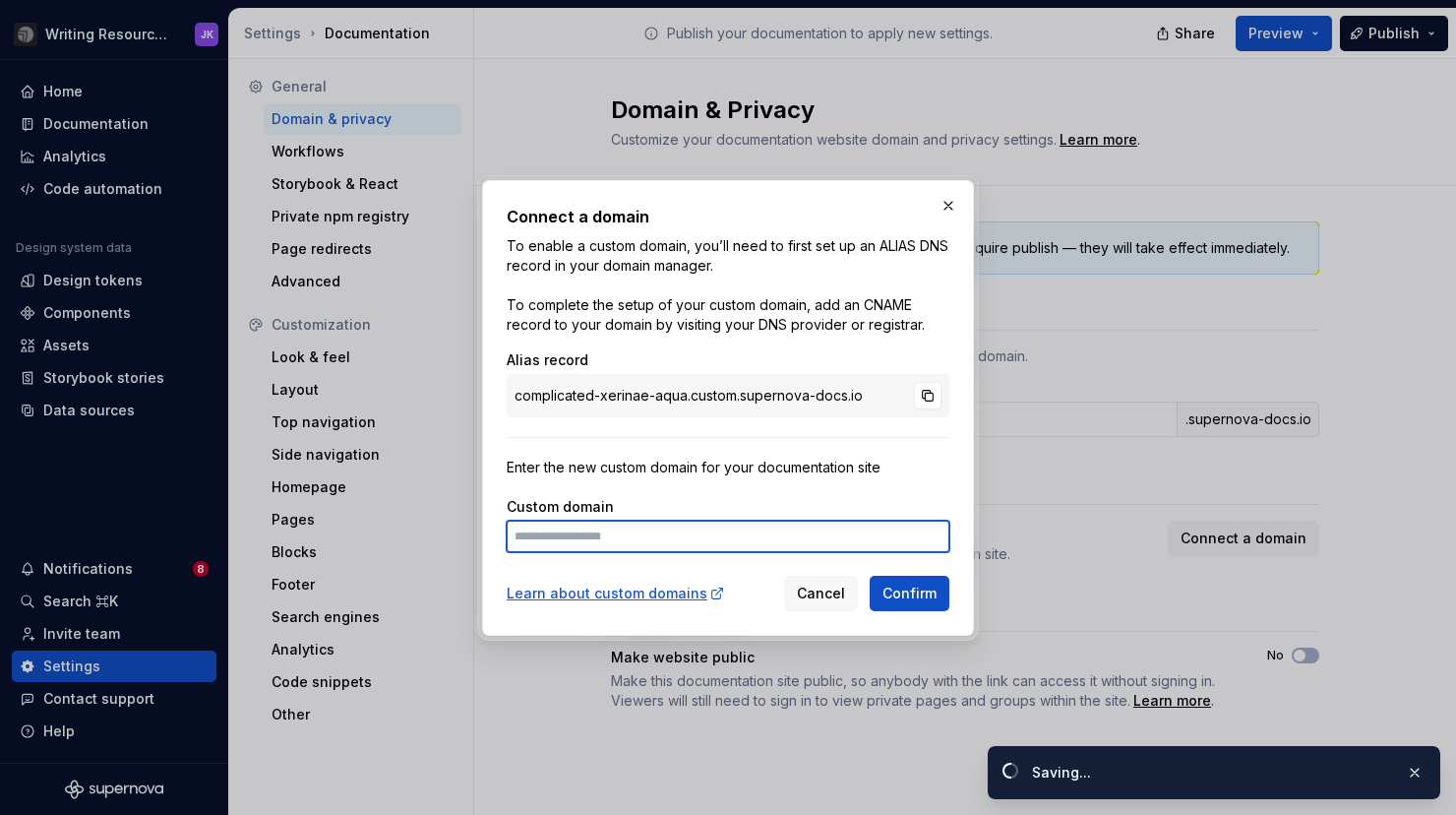click at bounding box center [728, 536] 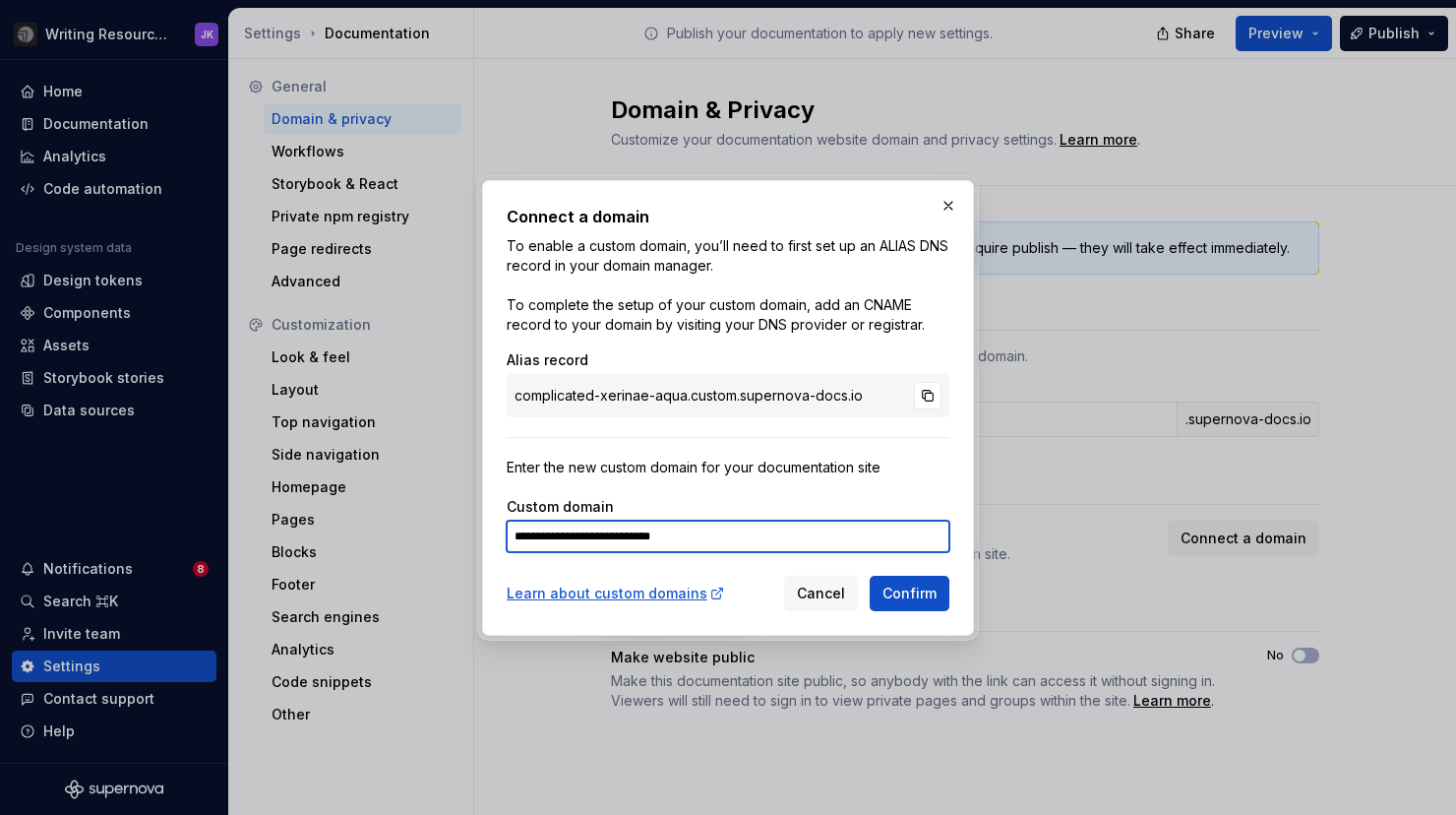 type on "**********" 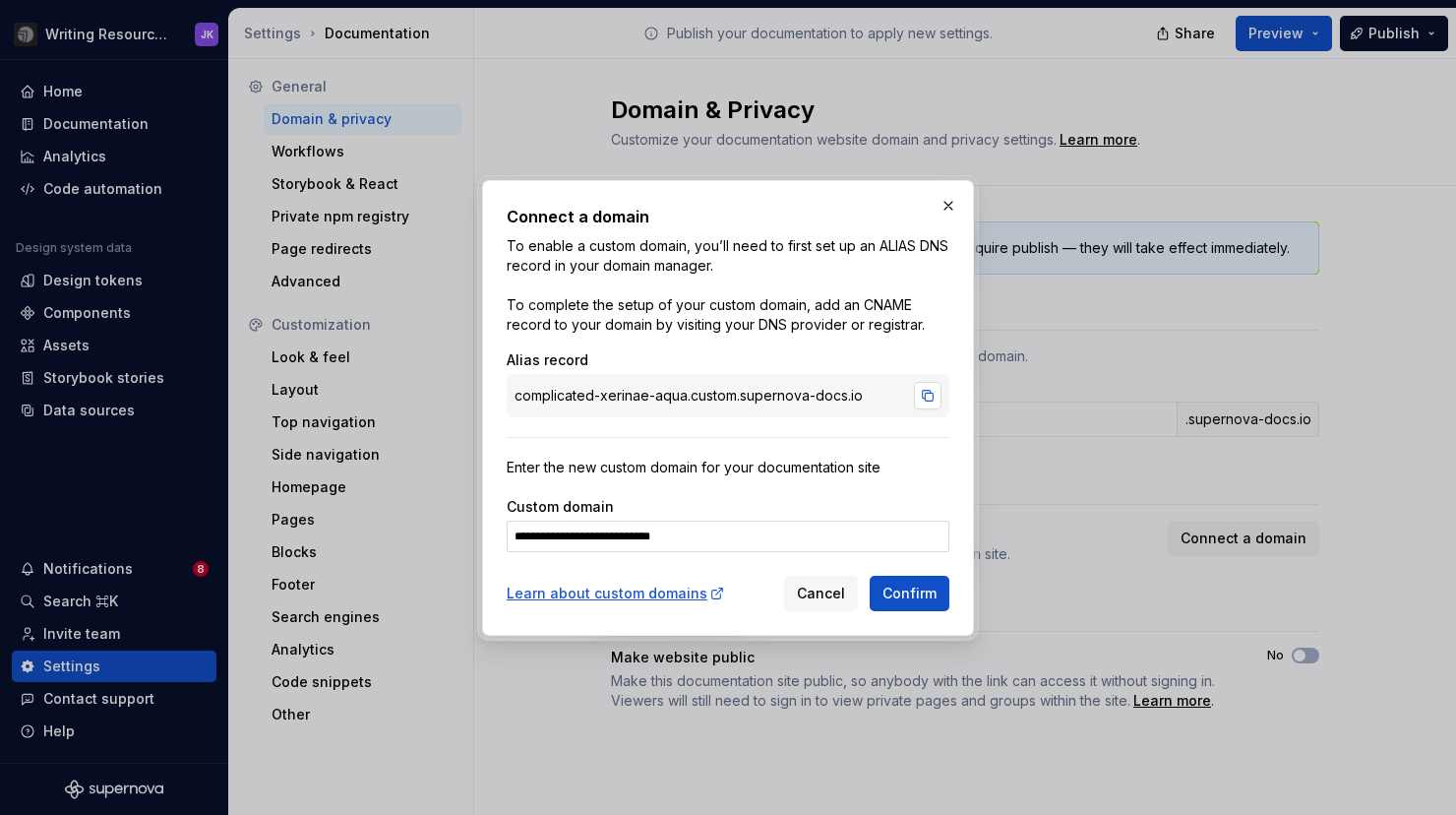 click at bounding box center [928, 396] 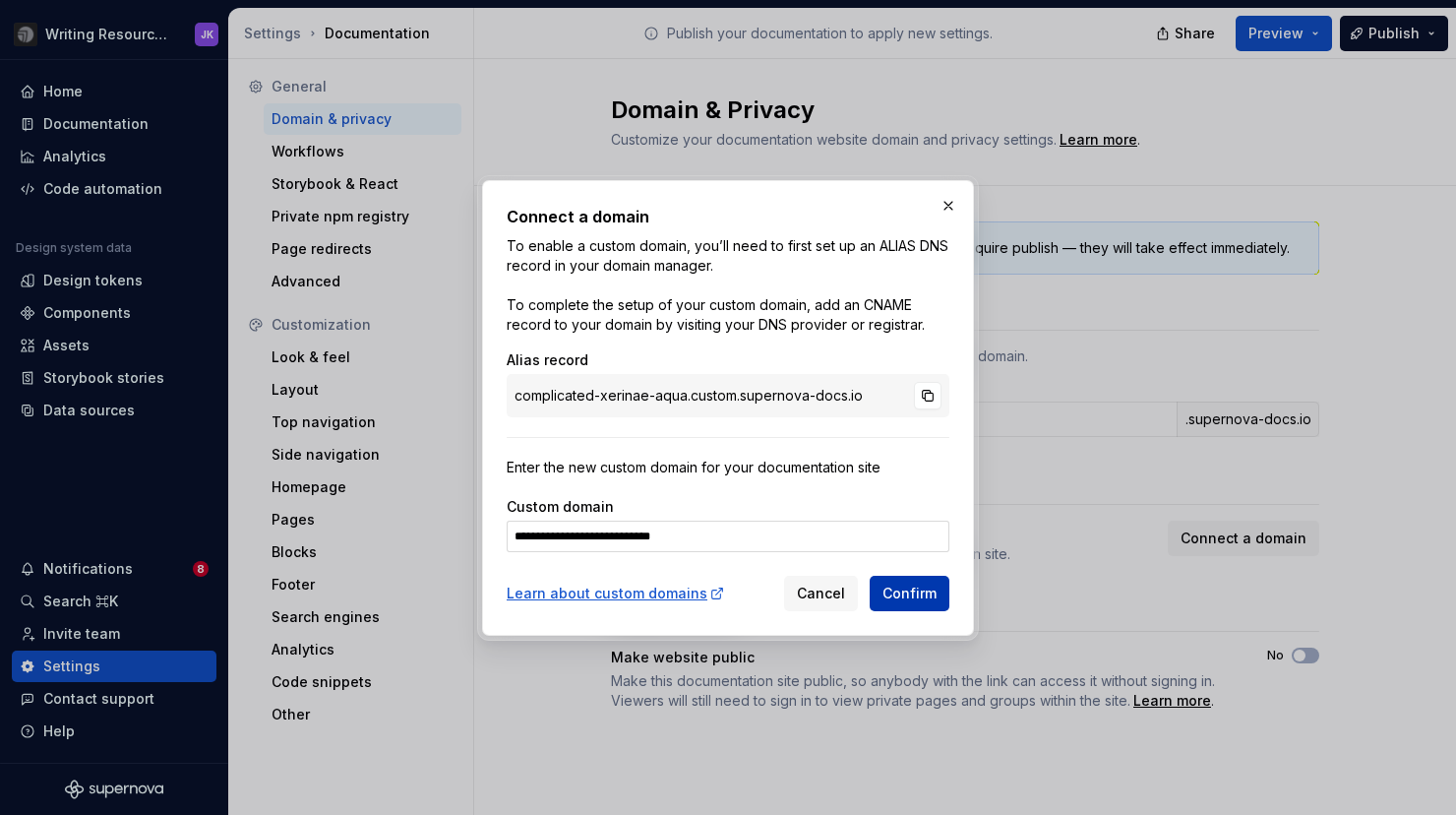 click on "Confirm" at bounding box center (909, 594) 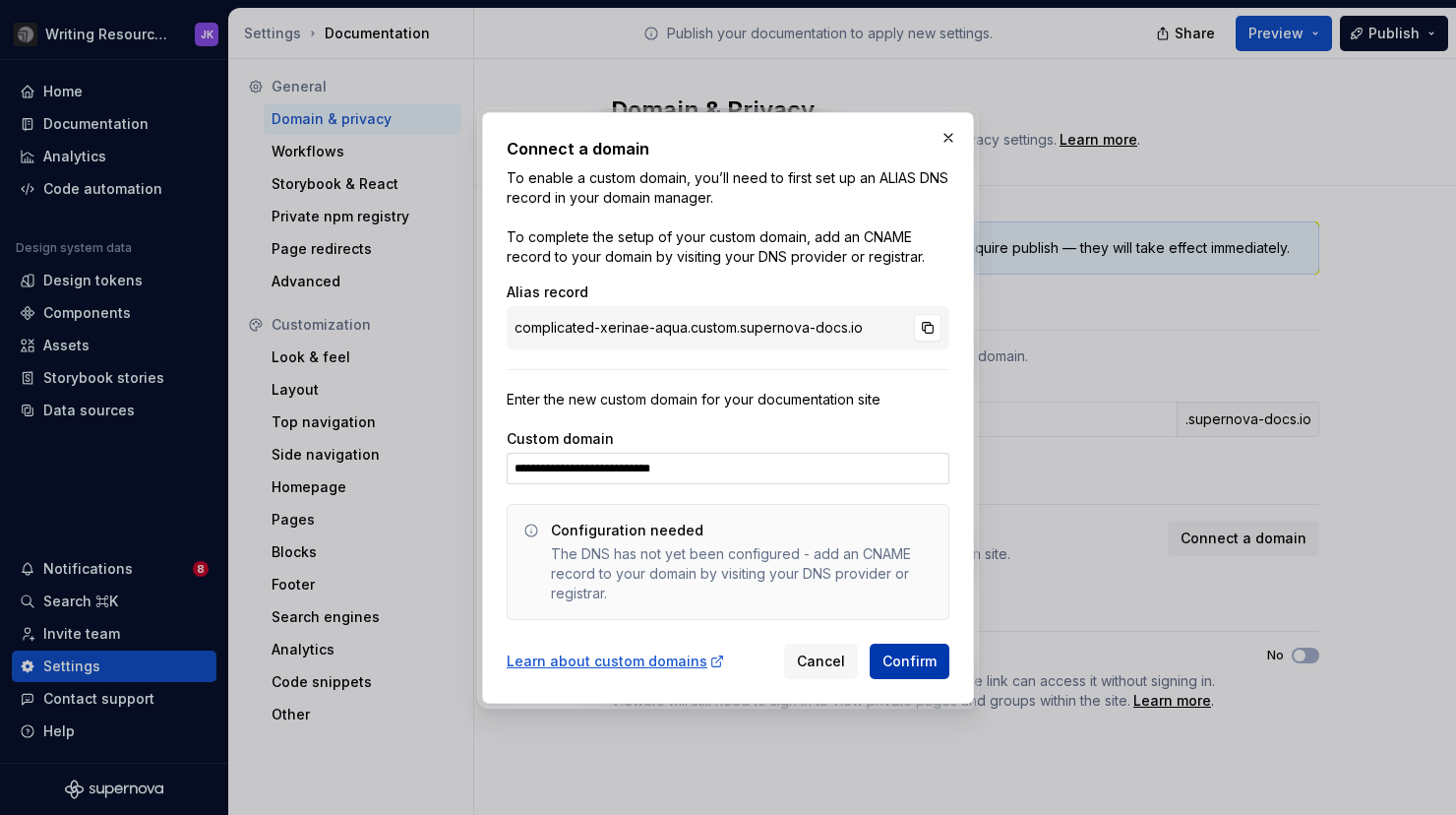 click on "Confirm" at bounding box center [909, 661] 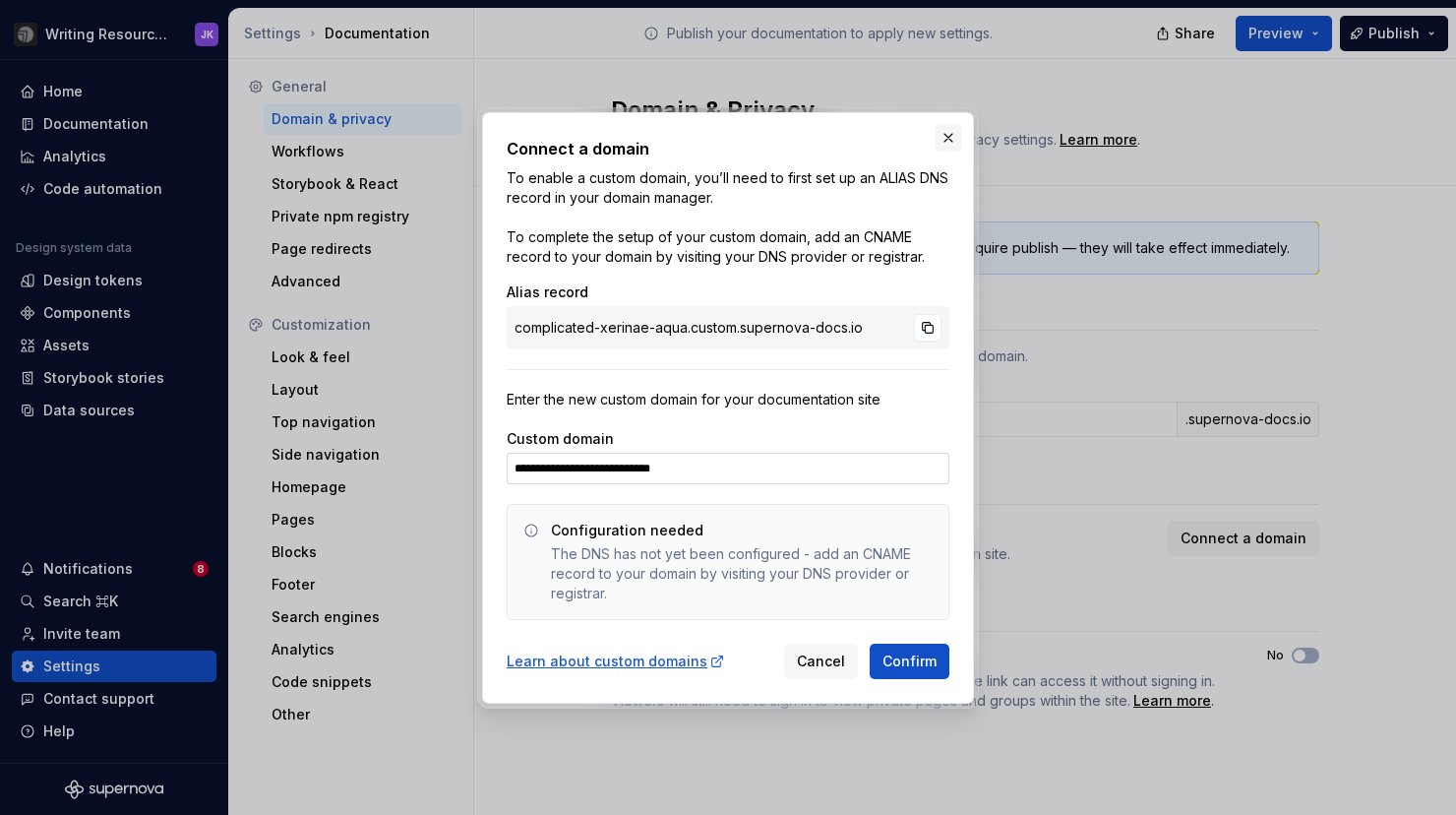 click at bounding box center (948, 138) 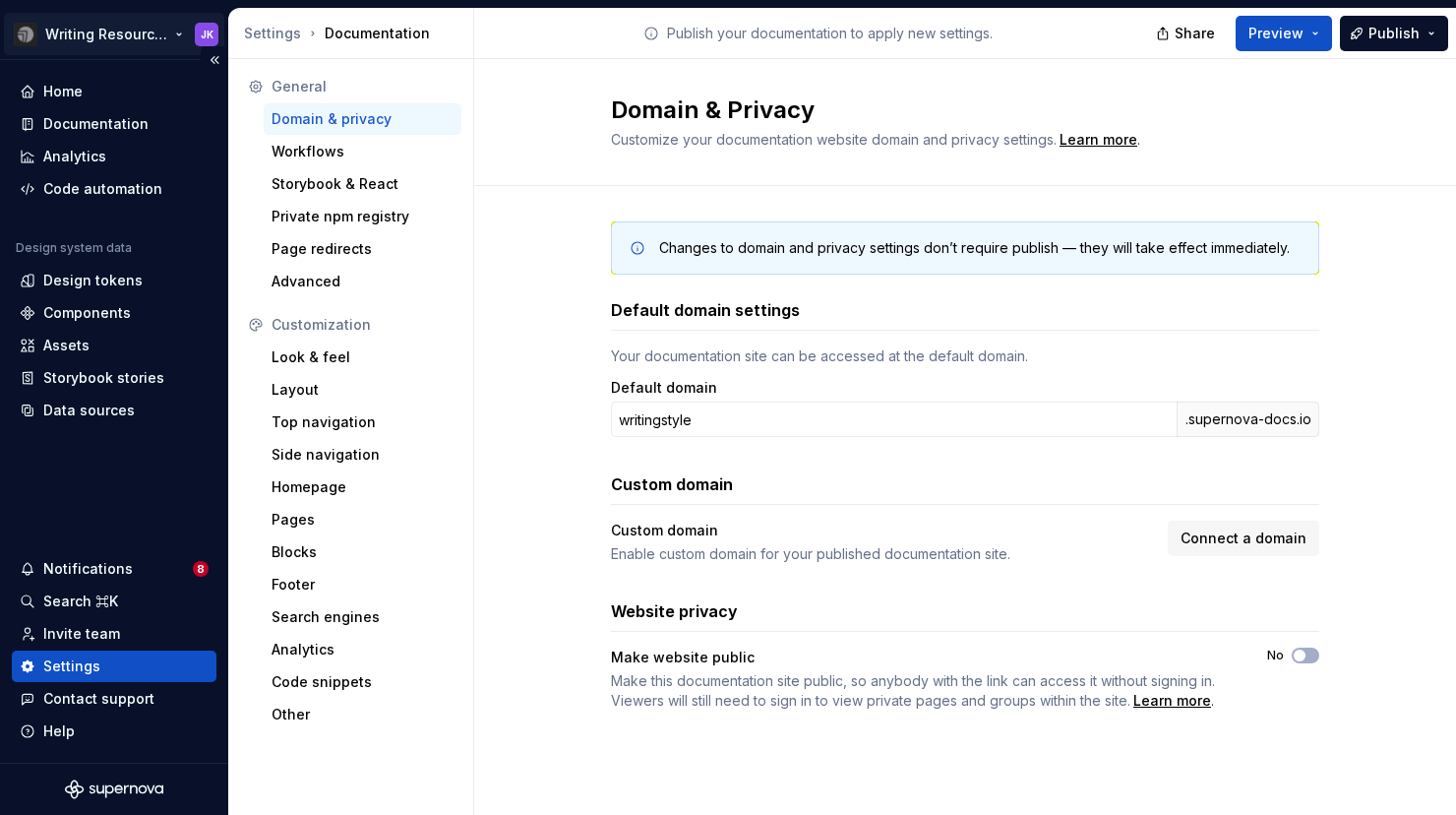 click on "Home Documentation Analytics Code automation Design system data Design tokens Components Assets Storybook stories Data sources Notifications 8 Search ⌘K Invite team Settings Contact support Help Settings Documentation Publish your documentation to apply new settings. Share Preview Publish General Domain & privacy Workflows Storybook & React Private npm registry Page redirects Advanced Customization Look & feel Layout Top navigation Side navigation Homepage Pages Blocks Footer Search engines Analytics Code snippets Other Domain & Privacy Customize your documentation website domain and privacy settings. Learn more . Changes to domain and privacy settings don’t require publish — they will take effect immediately. Default domain settings Your documentation site can be accessed at the default domain. Default domain writingstyle .supernova-docs.io Custom domain Custom domain Enable custom domain for your published documentation site. Connect a domain Website privacy Learn more ." at bounding box center (728, 408) 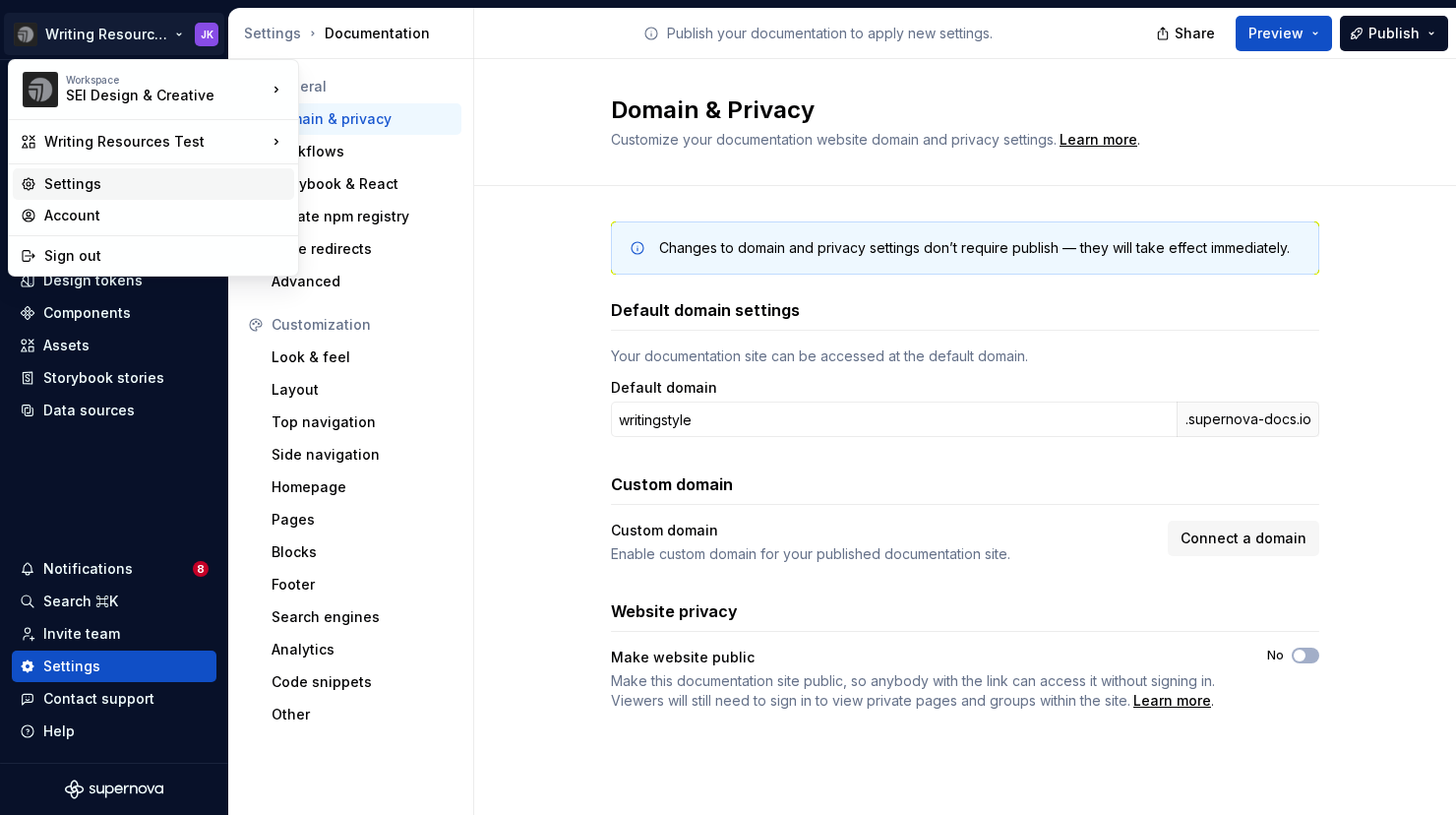 click on "Settings" at bounding box center [165, 184] 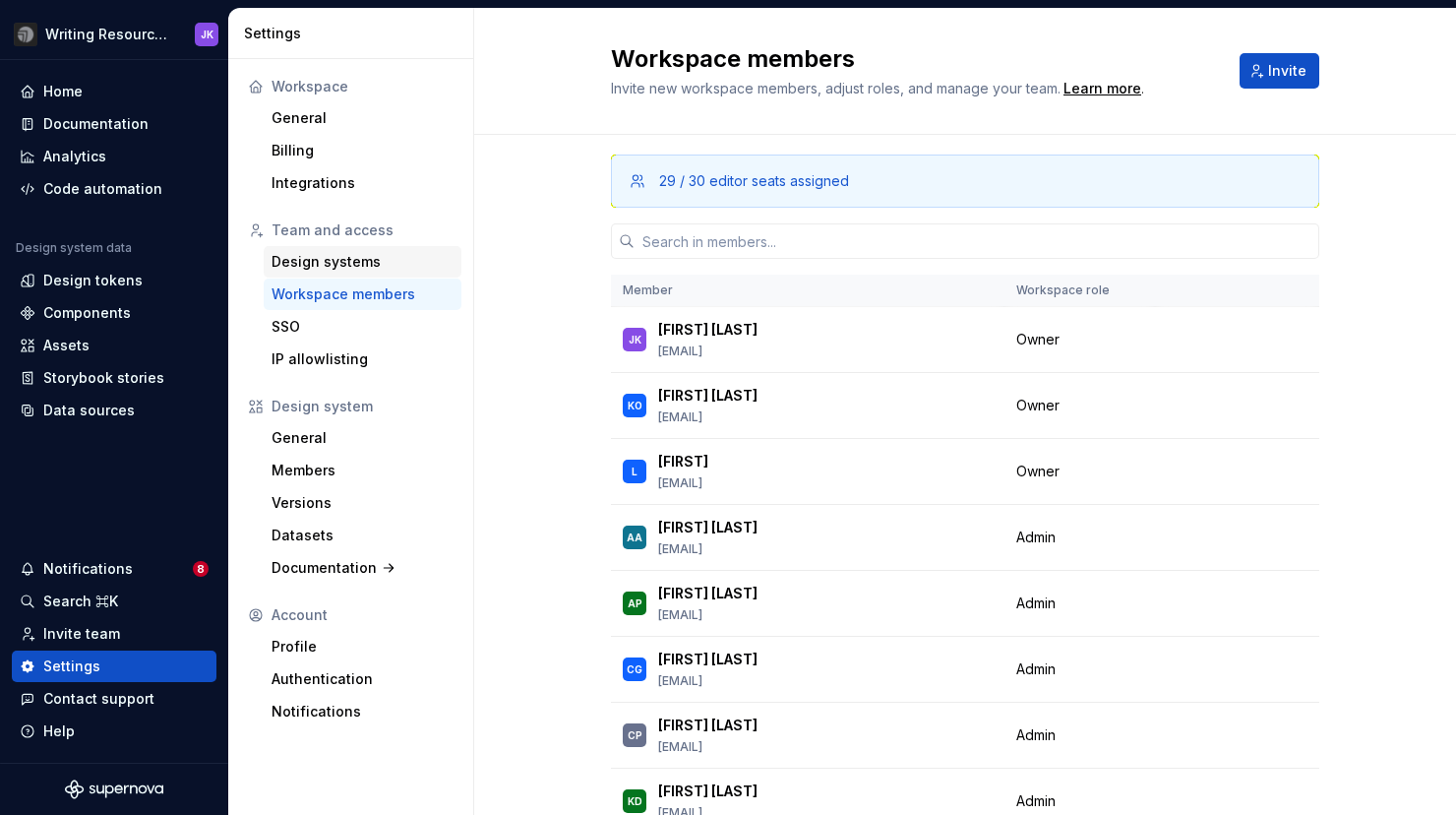 click on "Design systems" at bounding box center [362, 262] 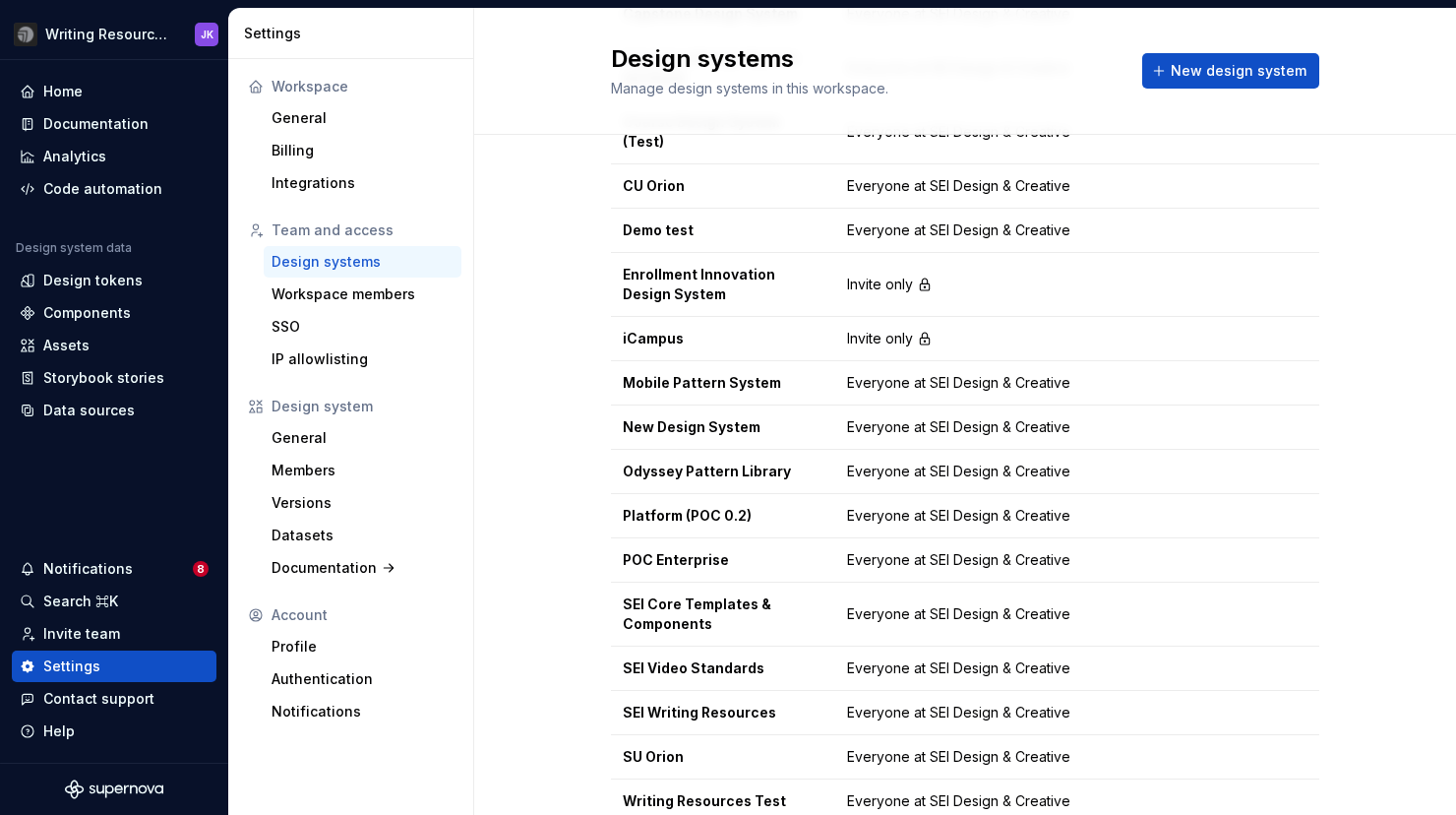 scroll, scrollTop: 382, scrollLeft: 0, axis: vertical 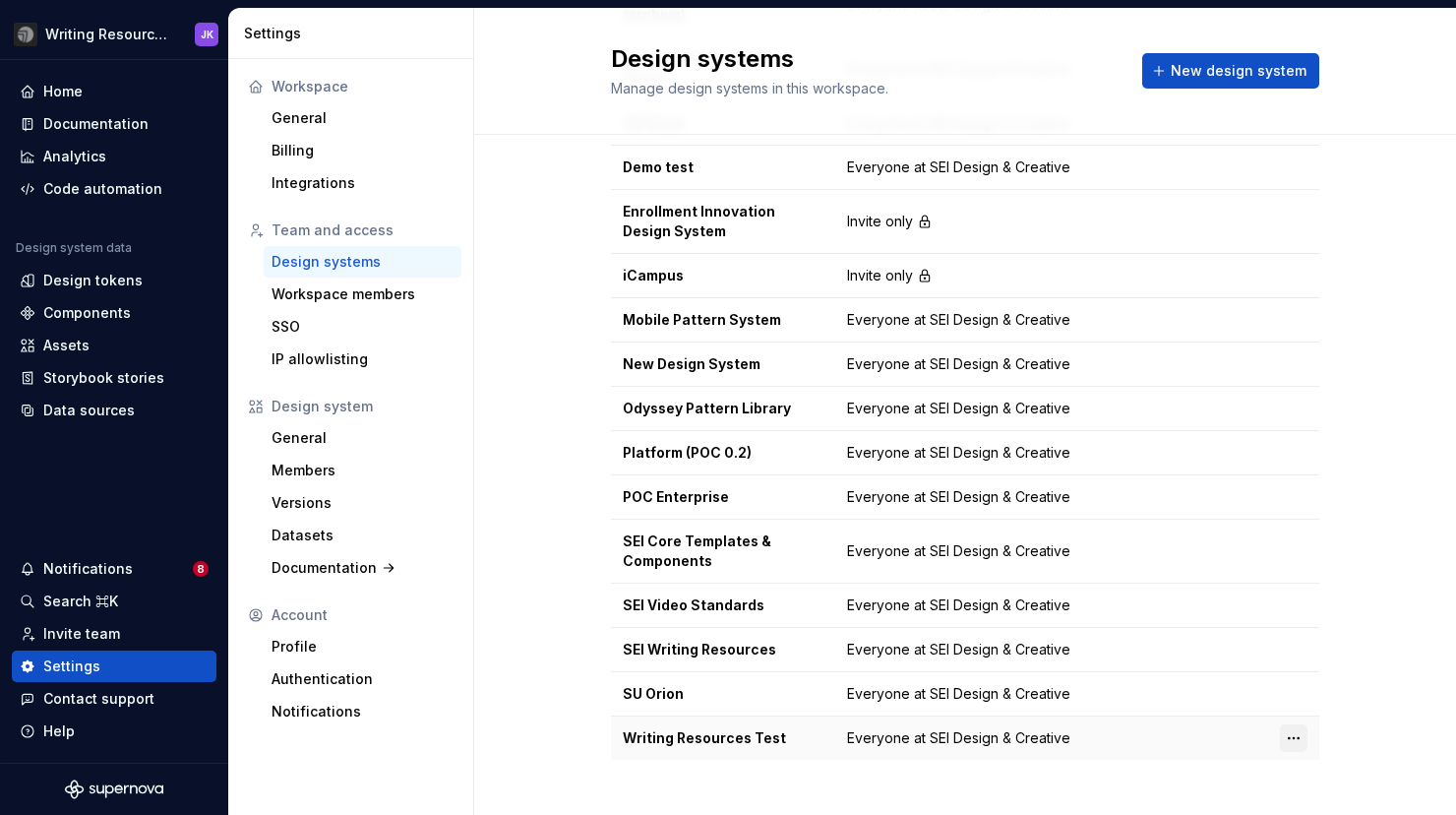click on "Writing Resources Test JK Home Documentation Analytics Code automation Design system data Design tokens Components Assets Storybook stories Data sources Notifications 8 Search ⌘K Invite team Settings Contact support Help Settings Workspace General Billing Integrations Team and access Design systems Workspace members SSO IP allowlisting Design system General Members Versions Datasets Documentation Account Profile Authentication Notifications Design systems Manage design systems in this workspace. New design system Name Access Campus Invite only Add a member Canvas Pattern Library (Master) Everyone at SEI Design & Creative Capstone Design System Everyone at SEI Design & Creative Capstone Design System (archive) Everyone at SEI Design & Creative Course Design System (Test) Everyone at SEI Design & Creative CU Orion Everyone at SEI Design & Creative Demo test Everyone at SEI Design & Creative Enrollment Innovation Design System Invite only Add a member iCampus Invite only Add a member Mobile Pattern System   *" at bounding box center [728, 408] 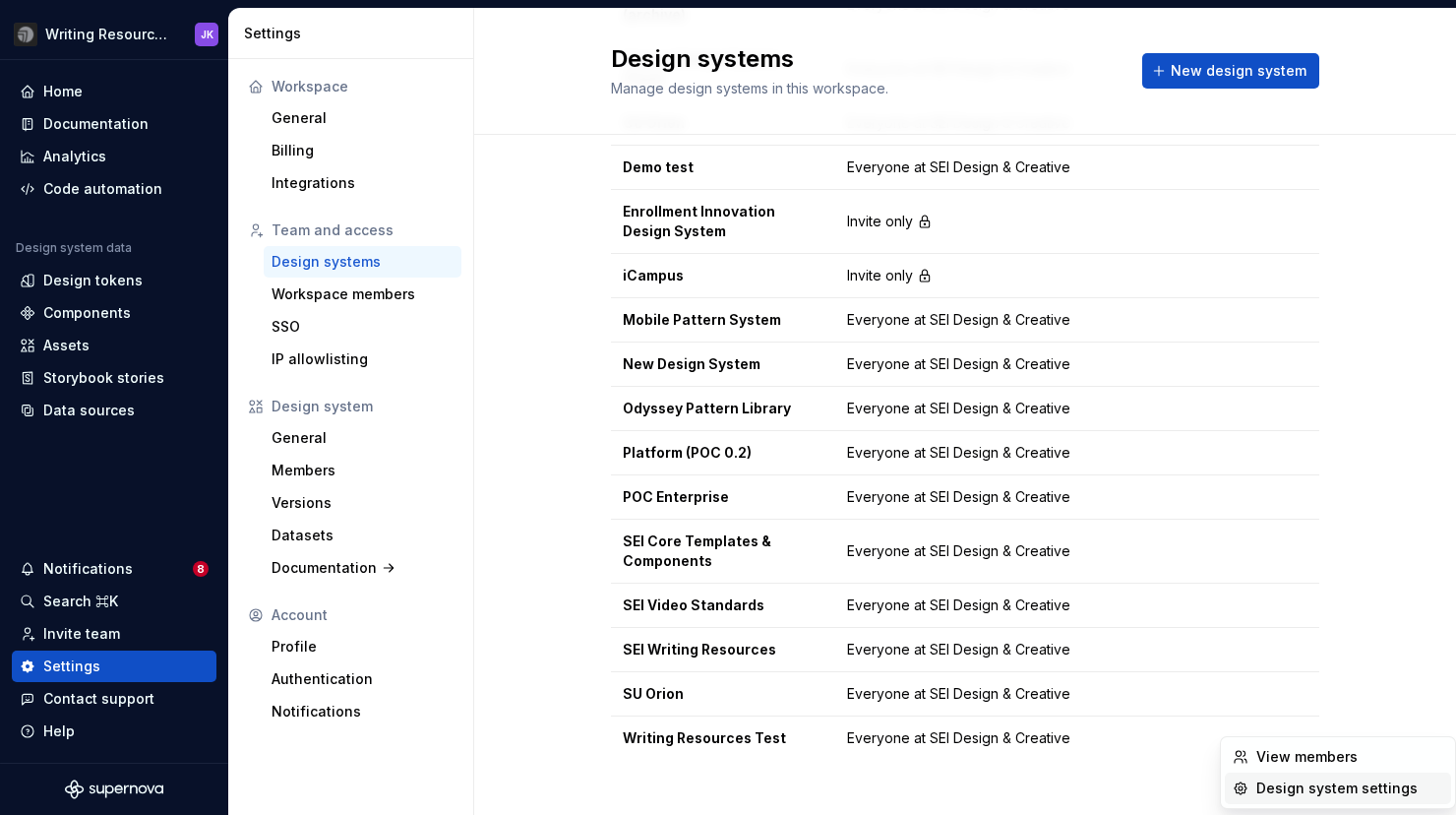 click on "Design system settings" at bounding box center (1350, 788) 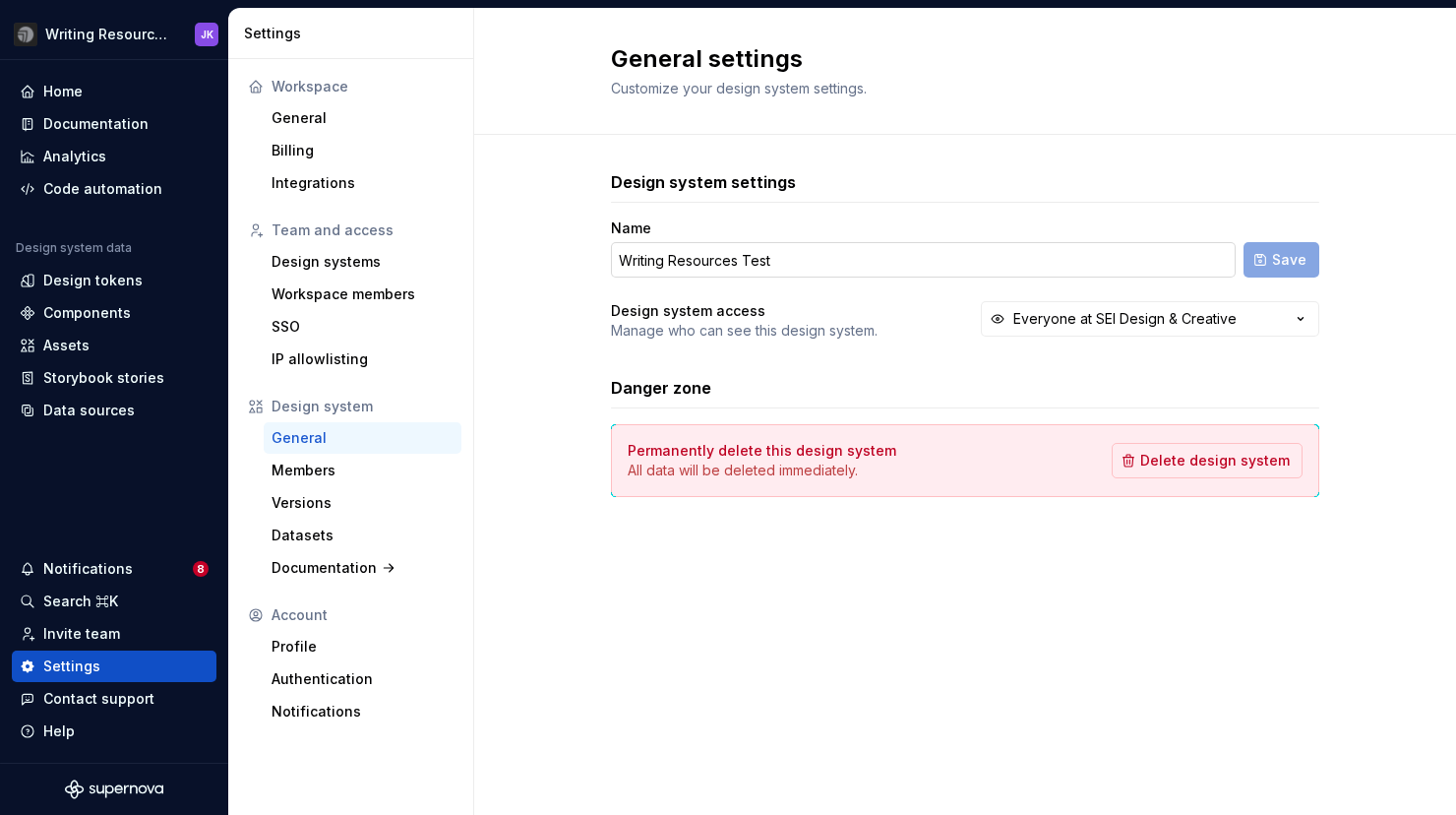 click on "Writing Resources Test" at bounding box center (923, 260) 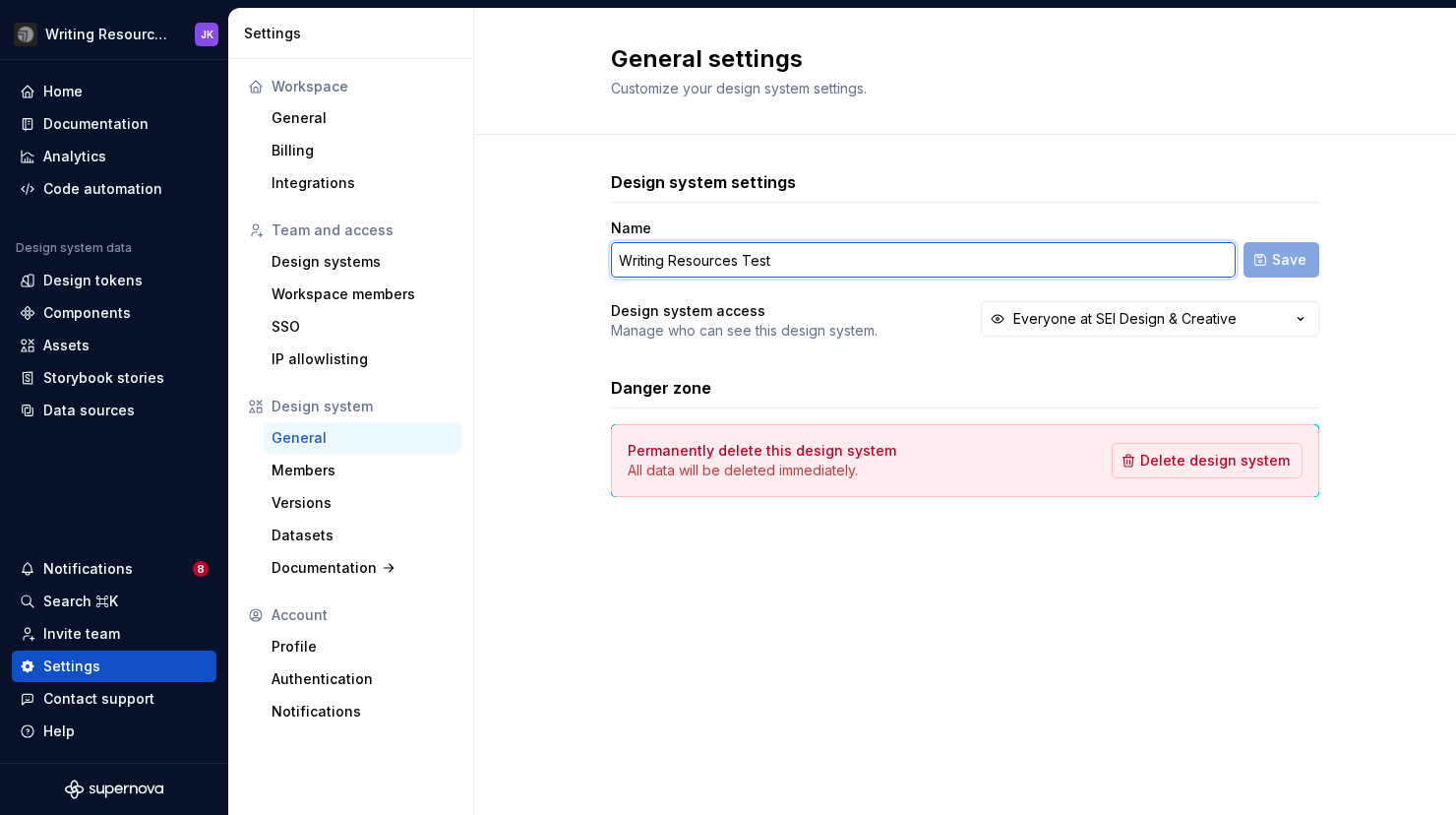 click on "Writing Resources Test" at bounding box center (923, 260) 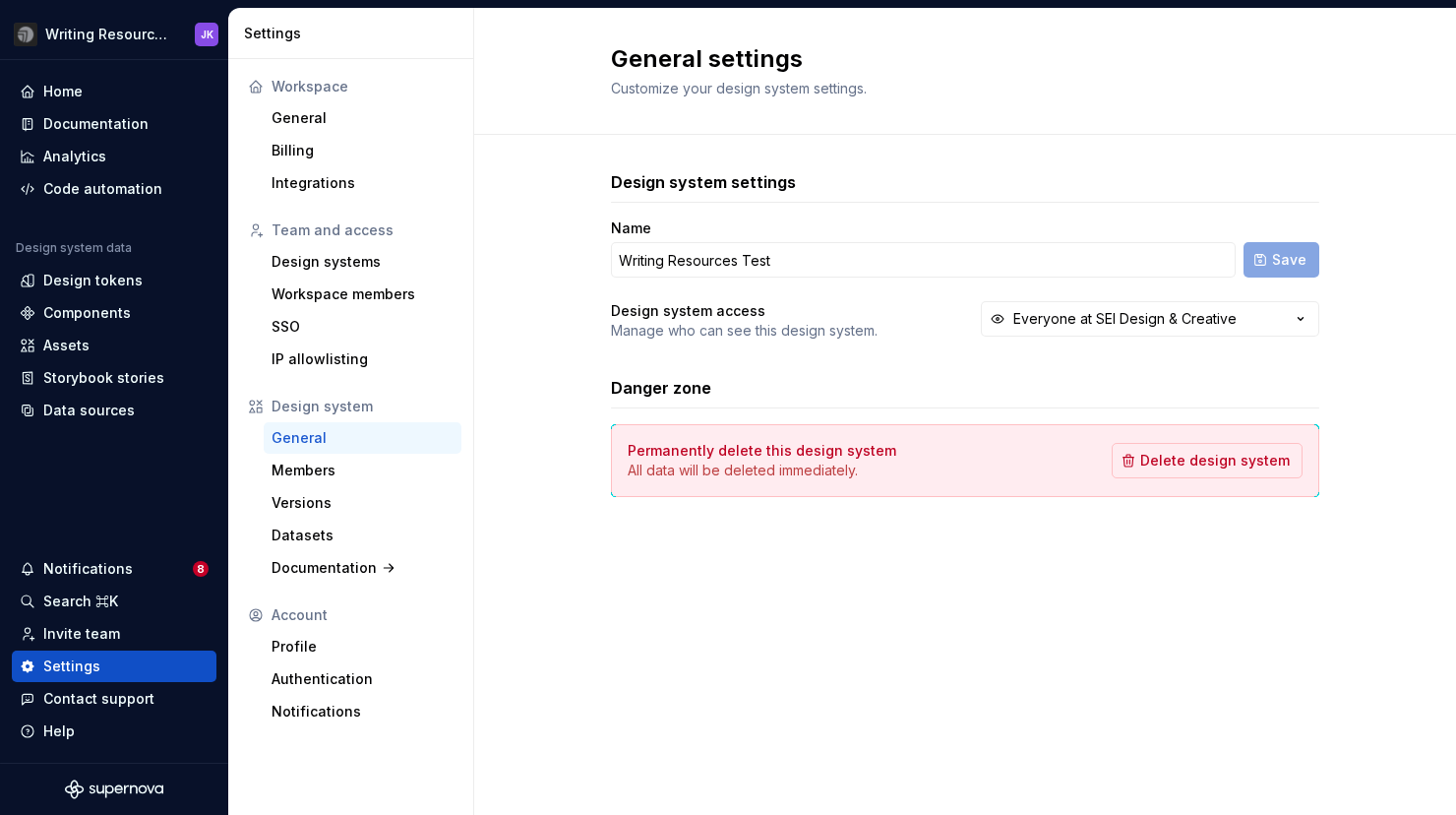 click on "Design system settings Name Writing Resources Test Save Design system access Manage who can see this design system. Everyone at SEI Design & Creative Danger zone Permanently delete this design system All data will be deleted immediately. Delete design system" at bounding box center [965, 353] 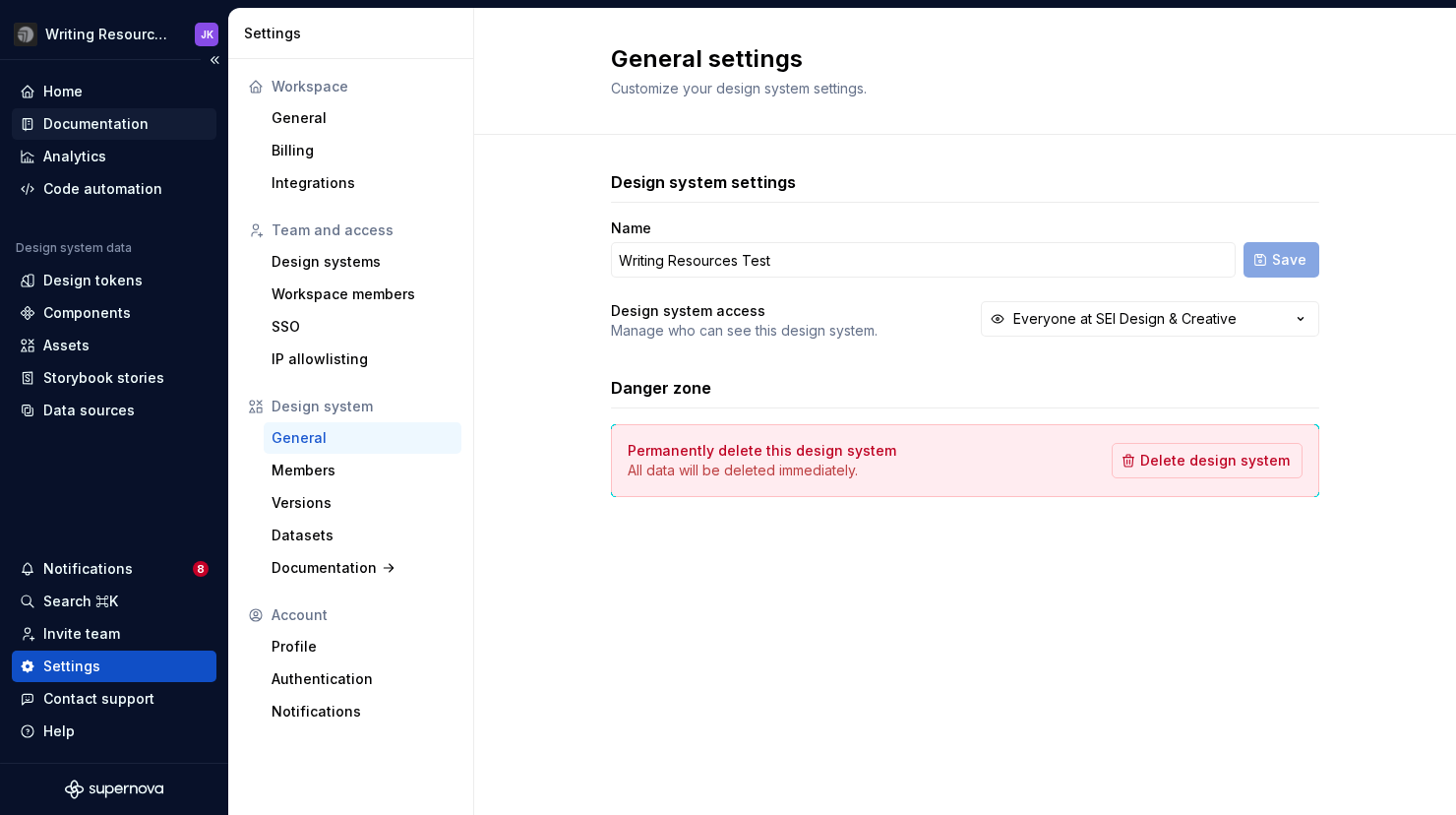 click on "Documentation" at bounding box center [95, 124] 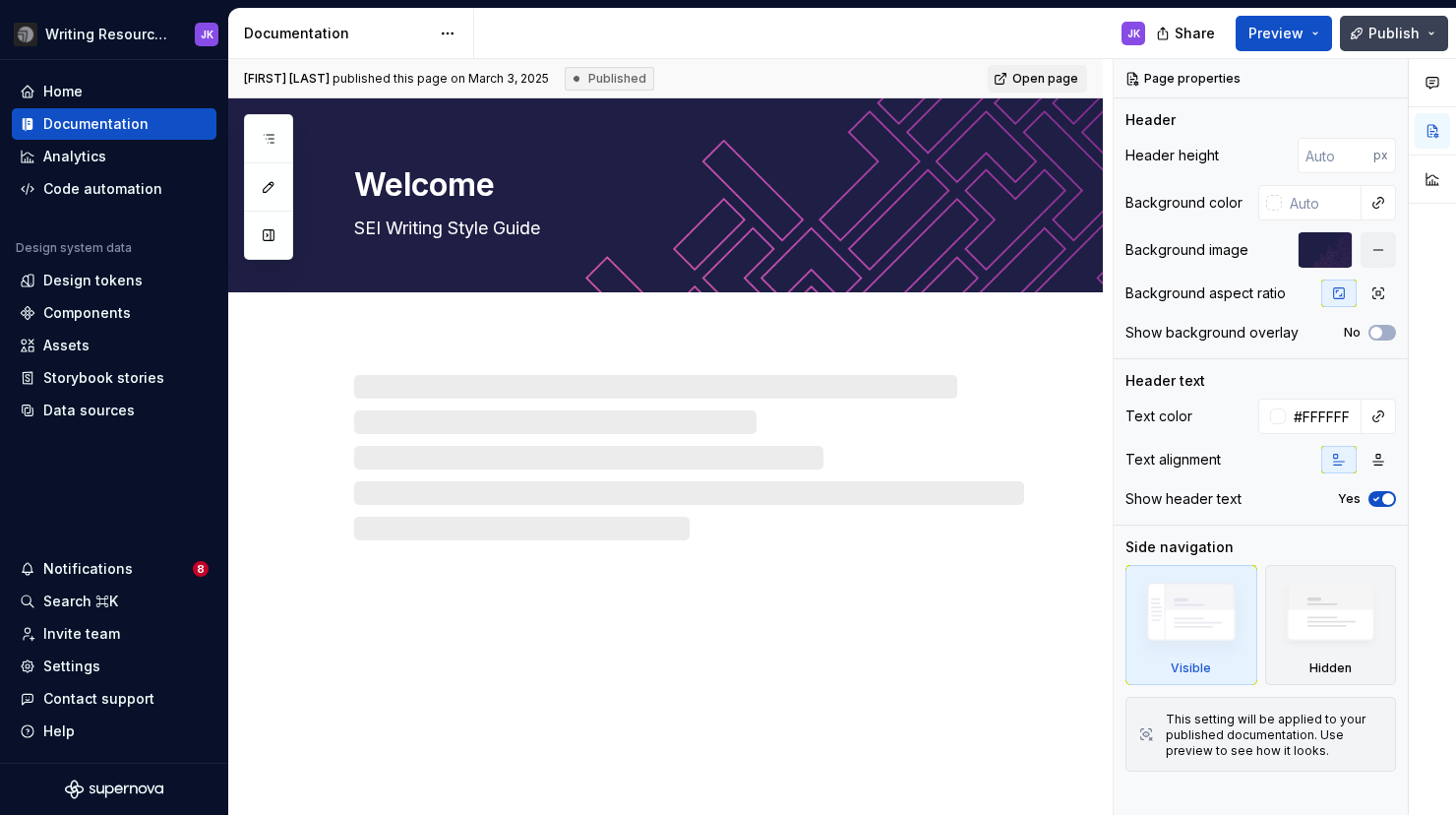type on "*" 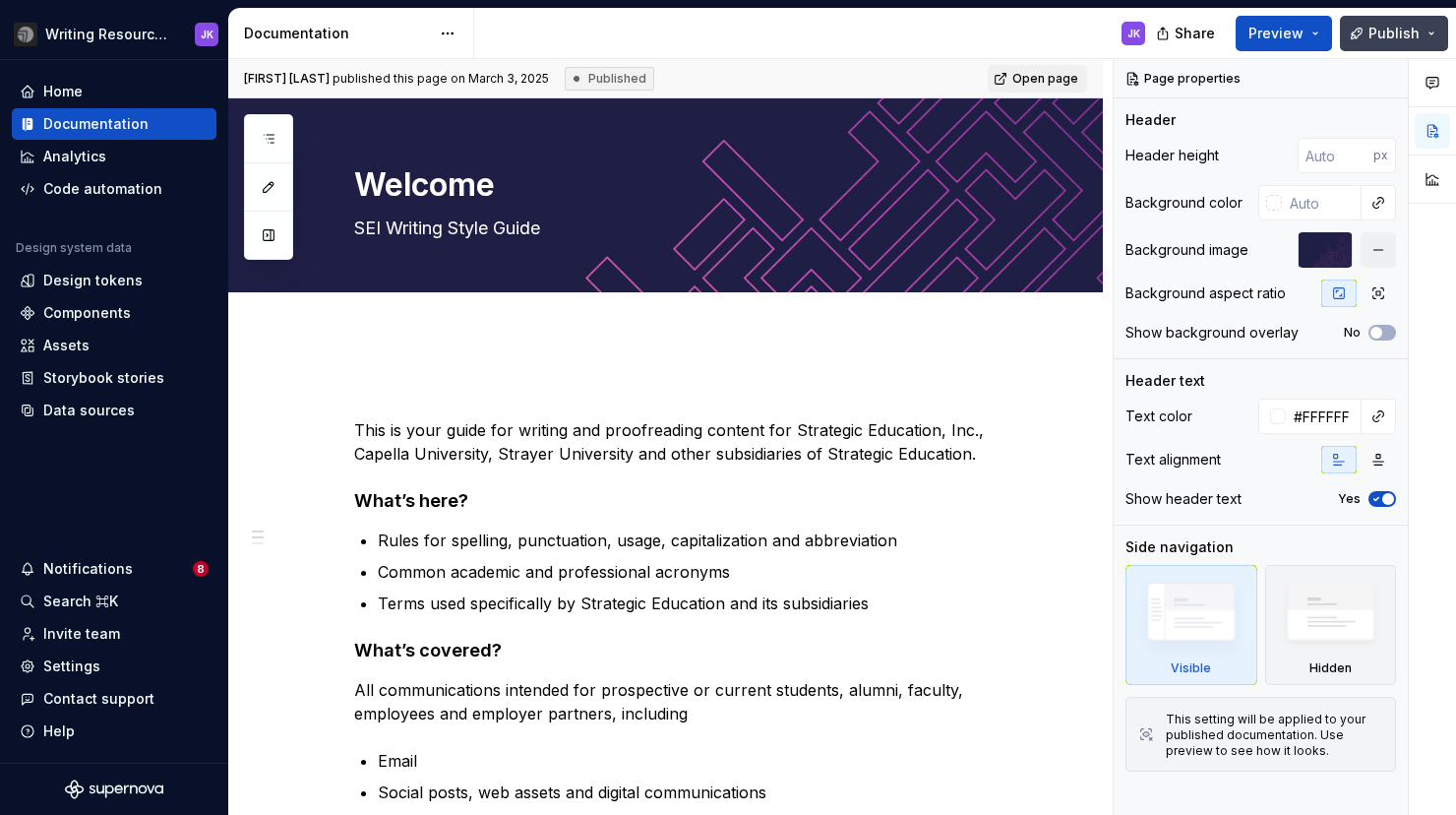 click on "Publish" at bounding box center (1394, 33) 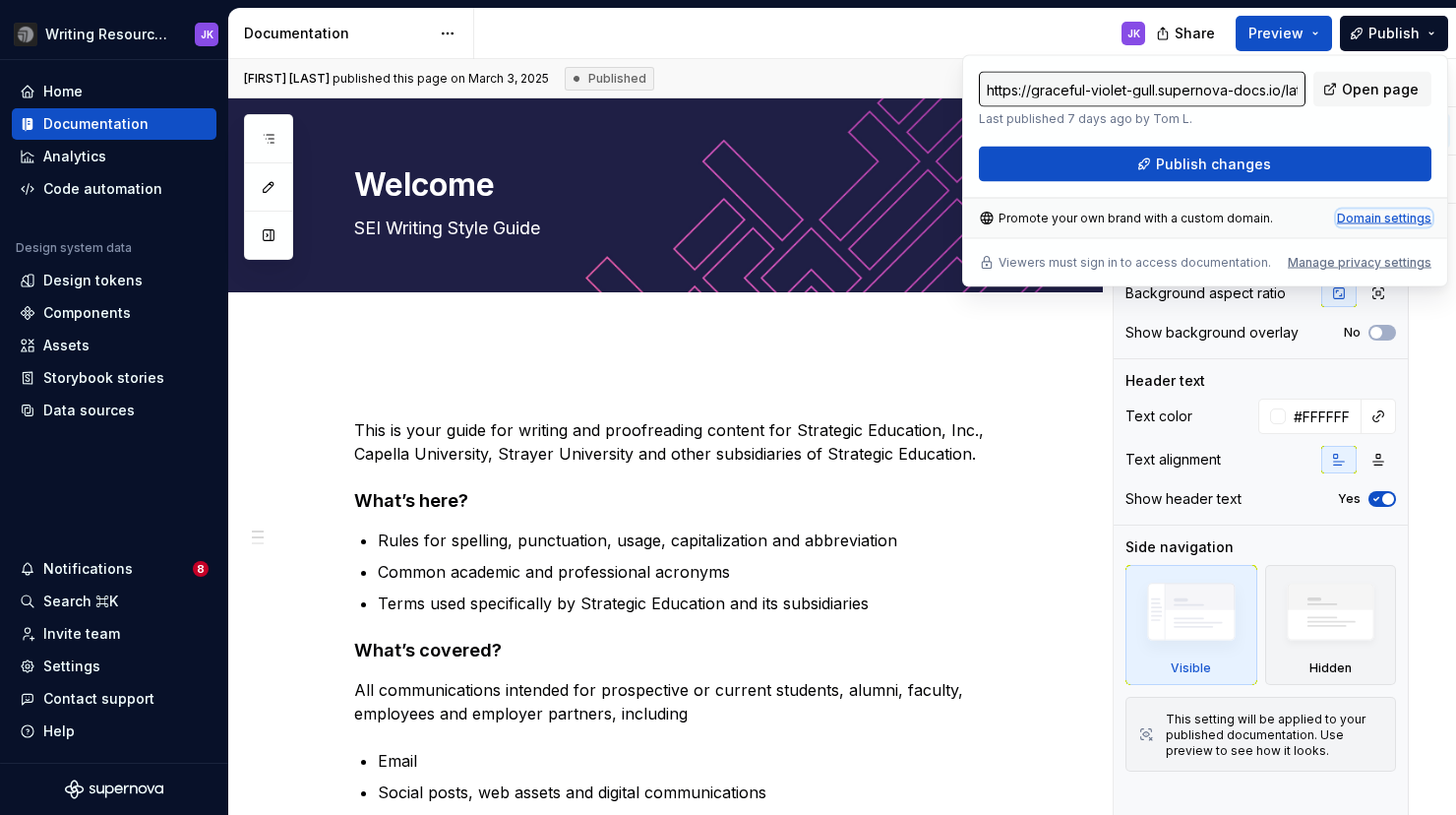 click on "Domain settings" at bounding box center [1384, 219] 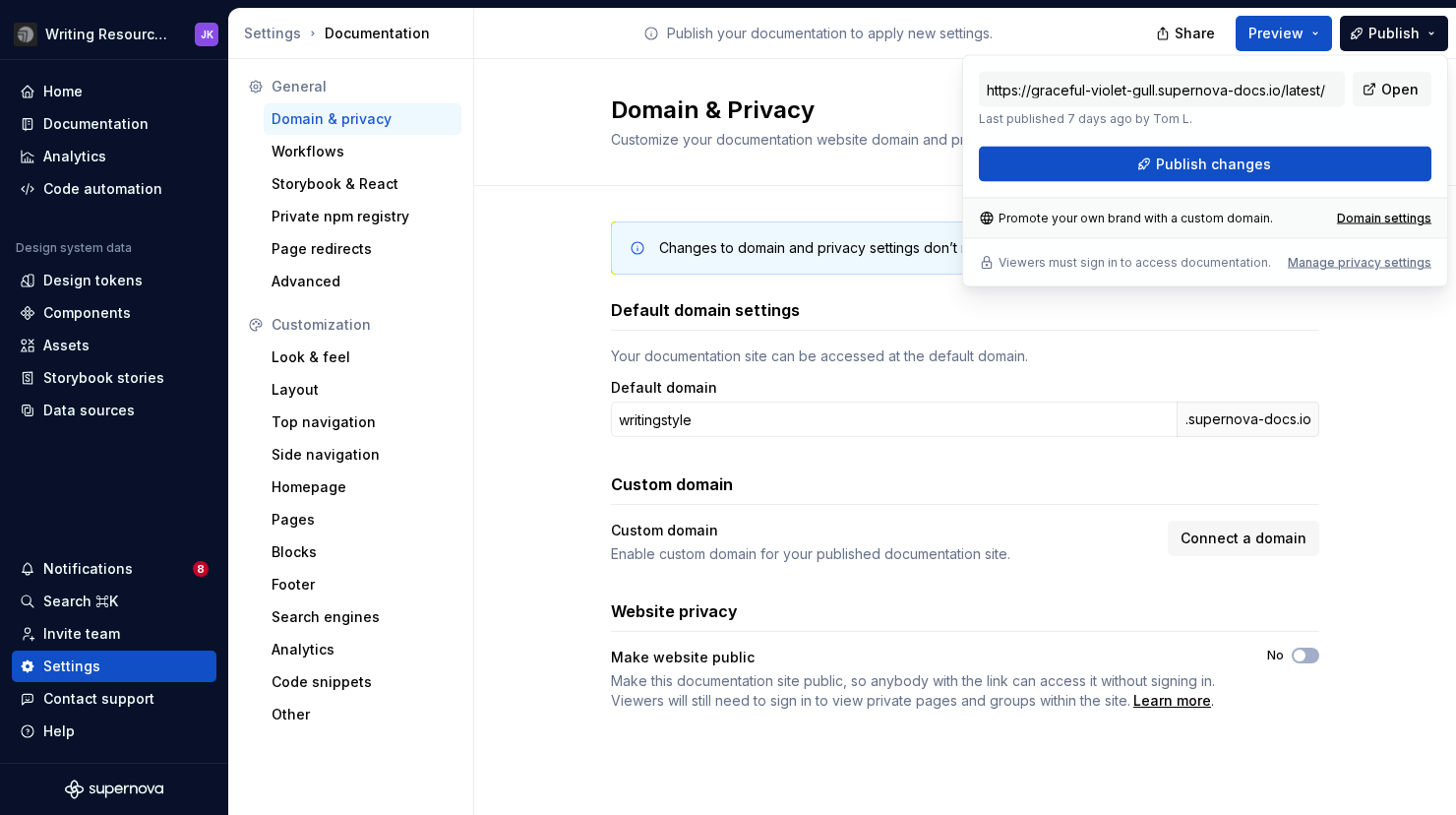 click on "Changes to domain and privacy settings don’t require publish — they will take effect immediately. Default domain settings Your documentation site can be accessed at the default domain. Default domain writingstyle .supernova-docs.io Custom domain Custom domain Enable custom domain for your published documentation site. Connect a domain Website privacy Make website public Make this documentation site public, so anybody with the link can access it without signing in. Viewers will still need to sign in to view private pages and groups within the site. Learn more . No" at bounding box center [965, 485] 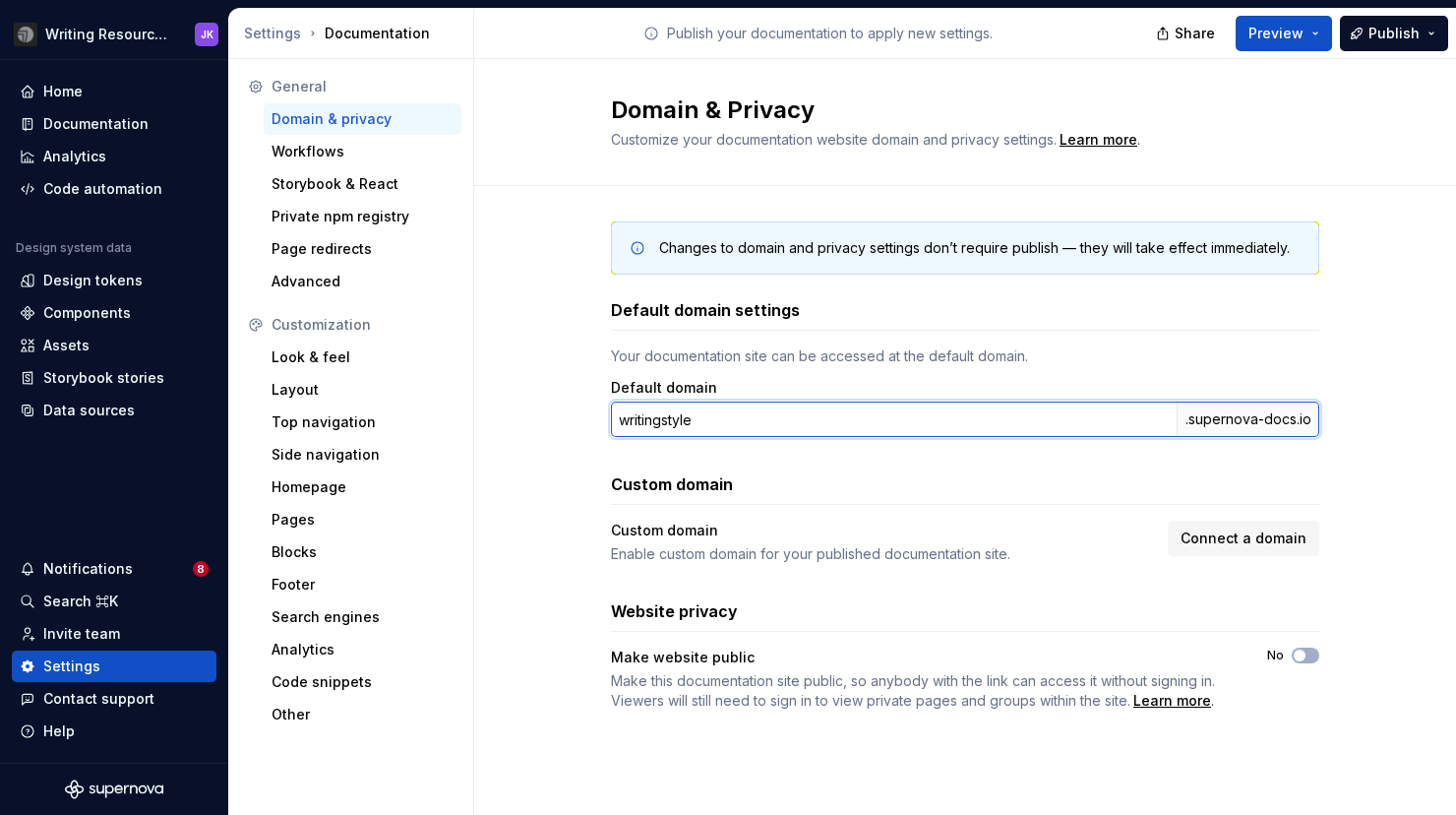 click on "writingstyle" at bounding box center [893, 419] 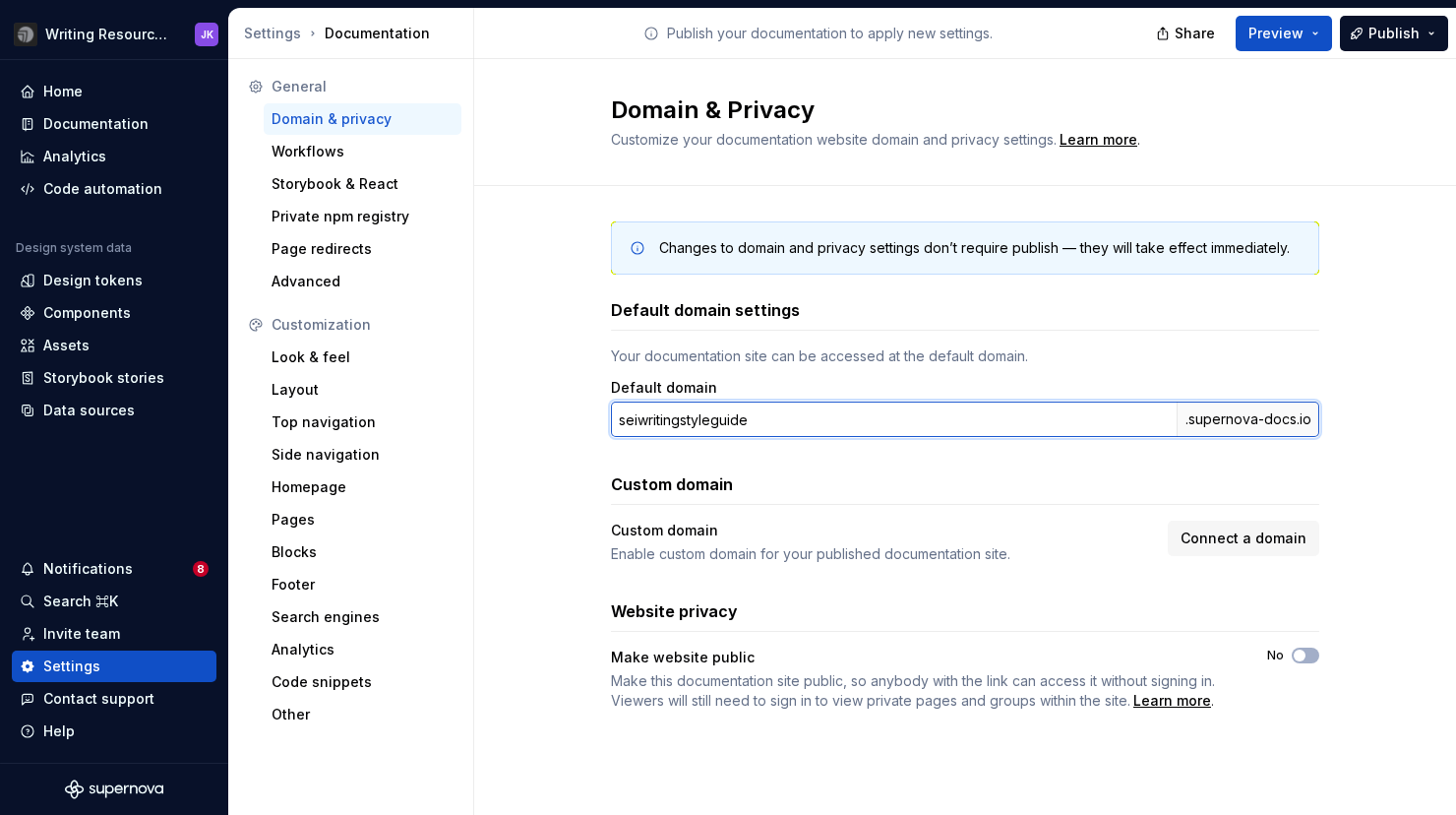 type on "seiwritingstyleguide" 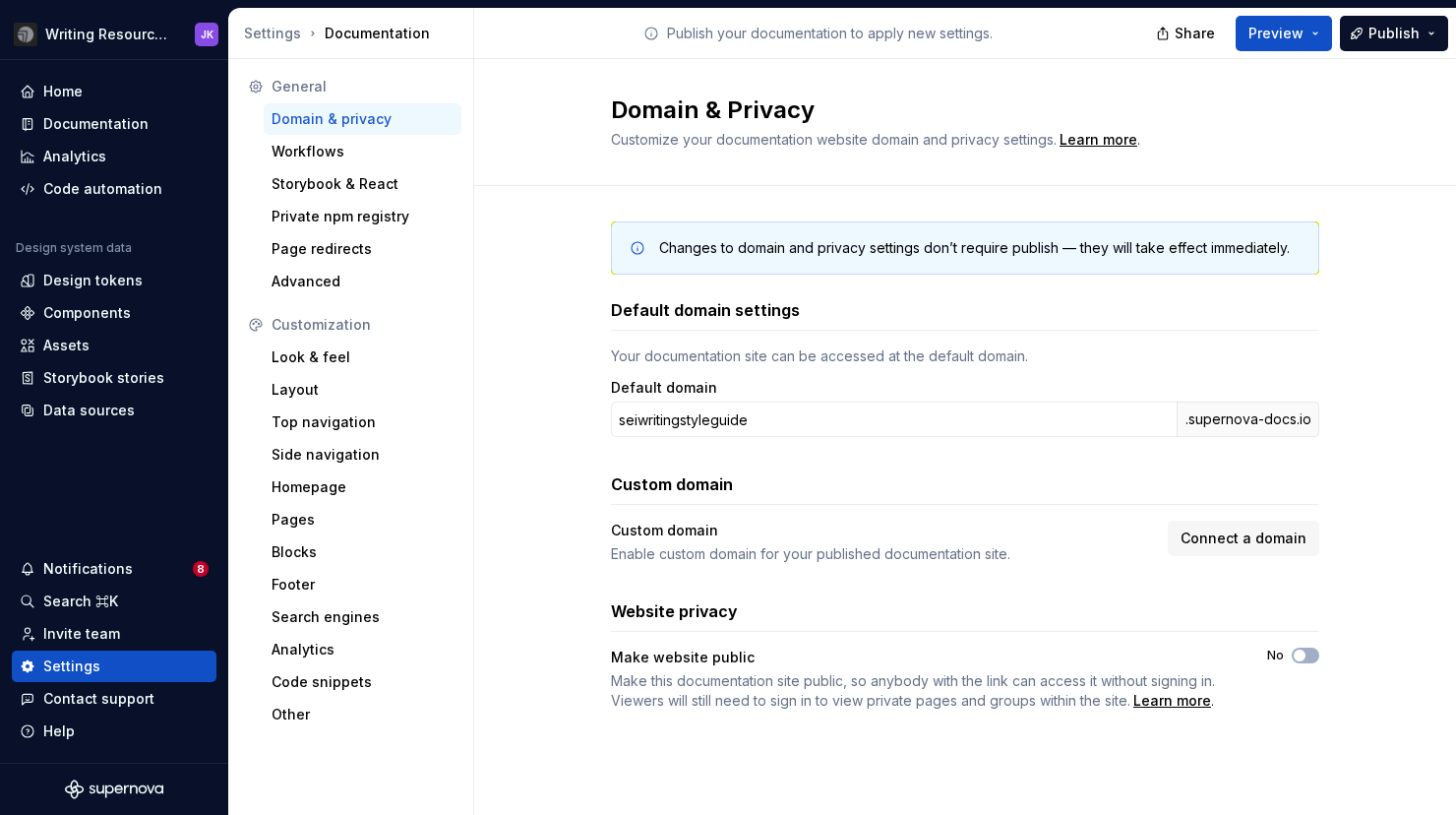 click on "Changes to domain and privacy settings don’t require publish — they will take effect immediately. Default domain settings Your documentation site can be accessed at the default domain. Default domain seiwritingstyleguide .supernova-docs.io Custom domain Custom domain Enable custom domain for your published documentation site. Connect a domain Website privacy Make website public Make this documentation site public, so anybody with the link can access it without signing in. Viewers will still need to sign in to view private pages and groups within the site. Learn more . No" at bounding box center [965, 485] 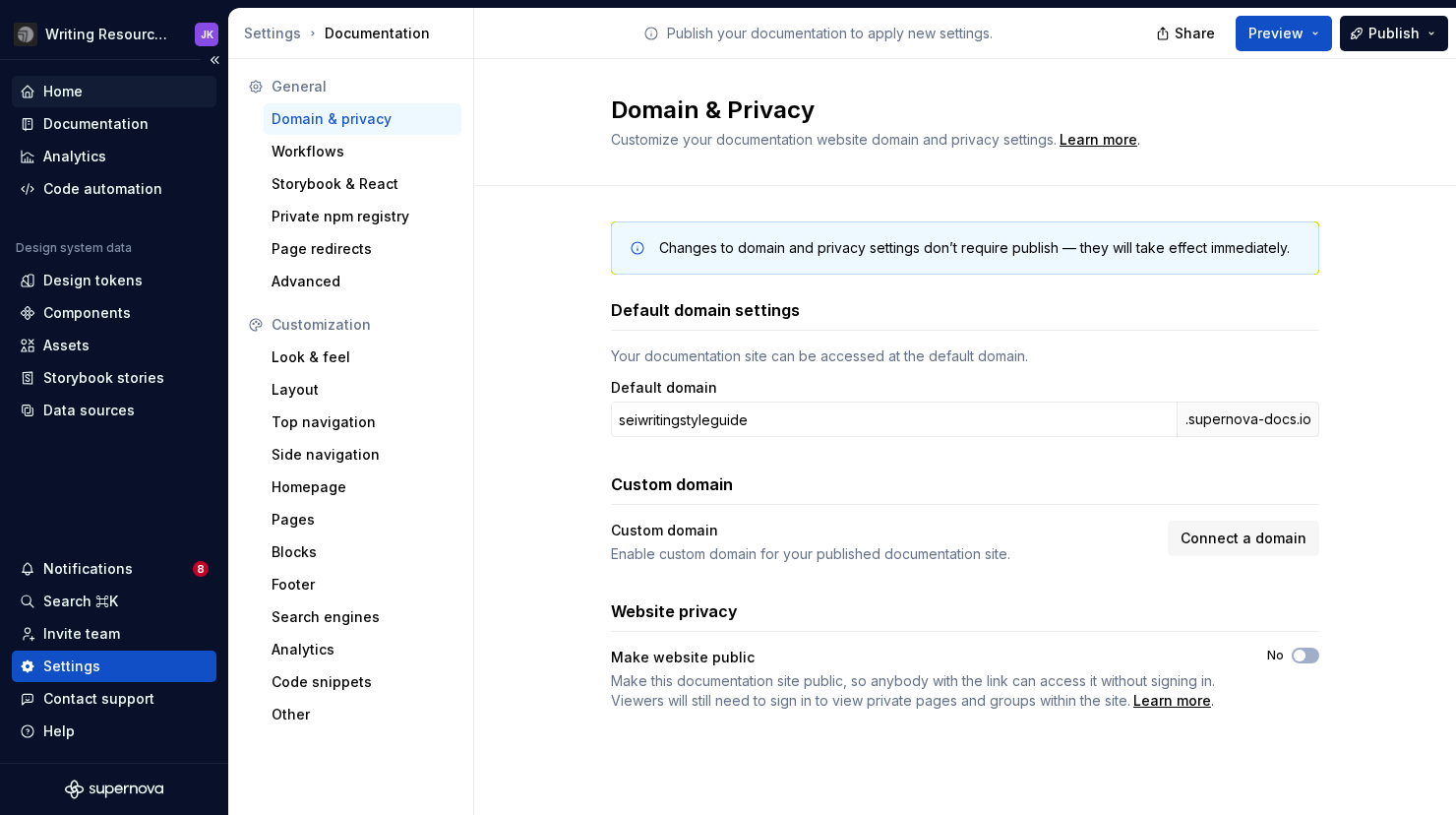 click on "Home" at bounding box center (114, 92) 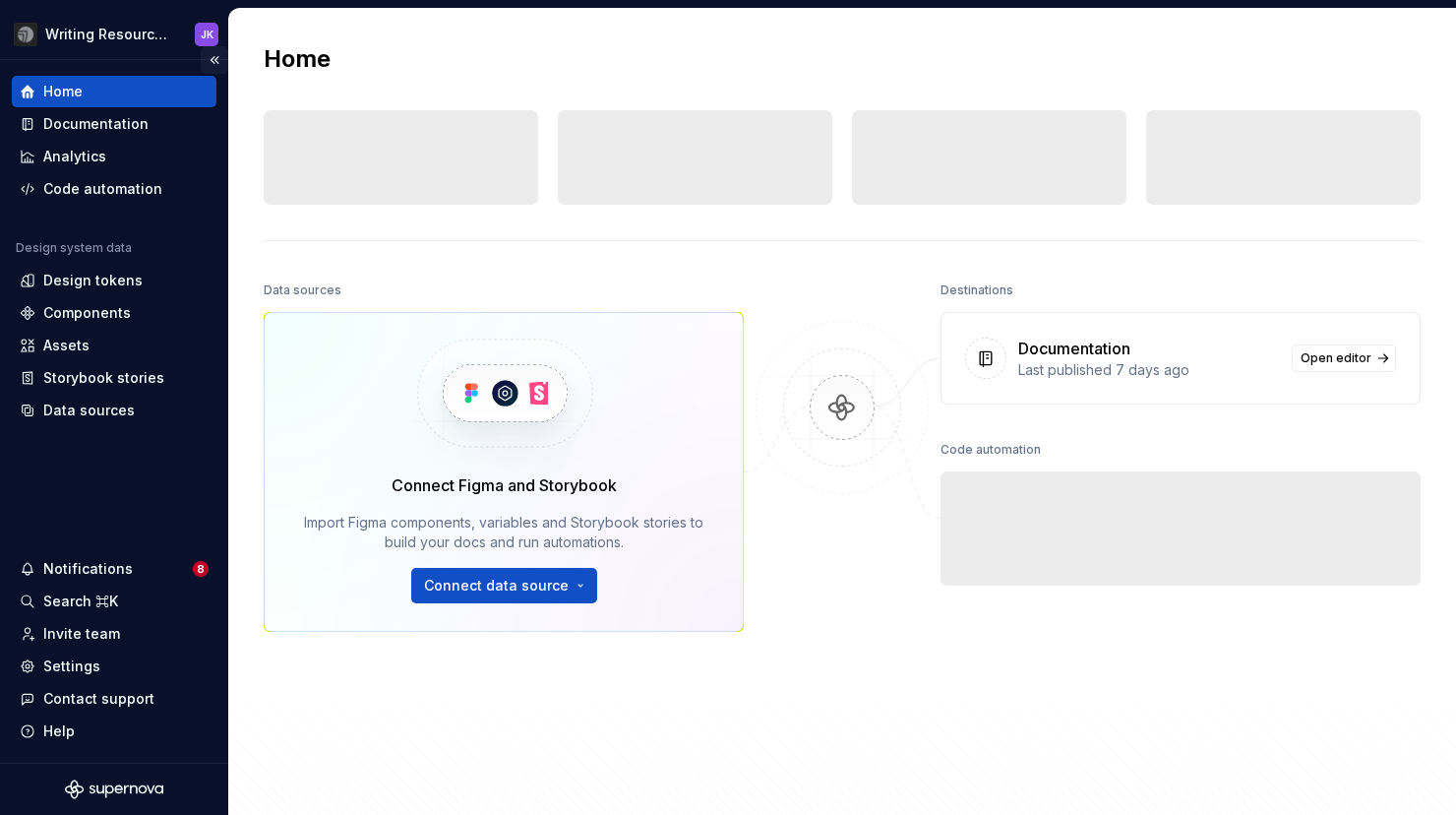 click at bounding box center (214, 60) 